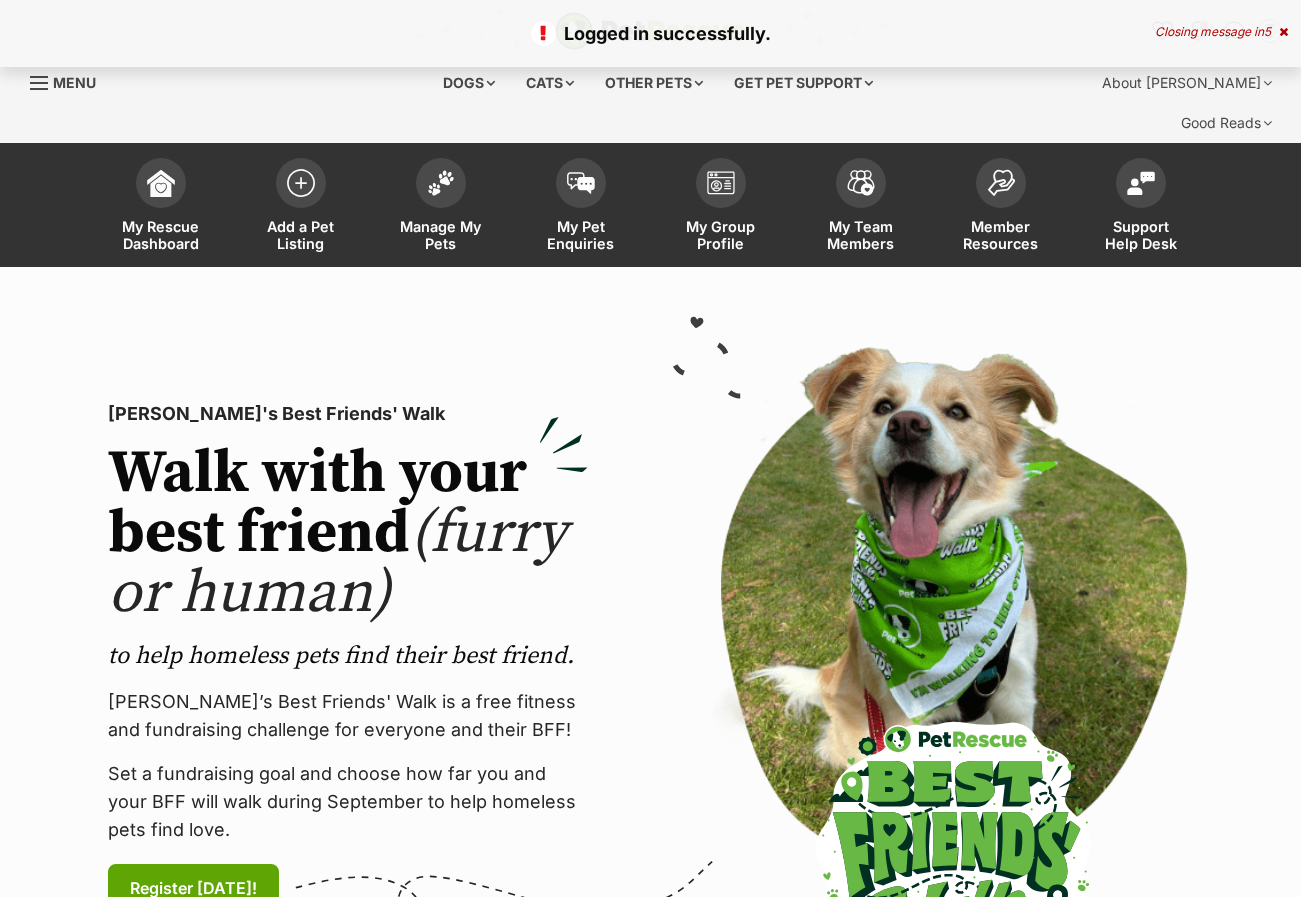 scroll, scrollTop: 0, scrollLeft: 0, axis: both 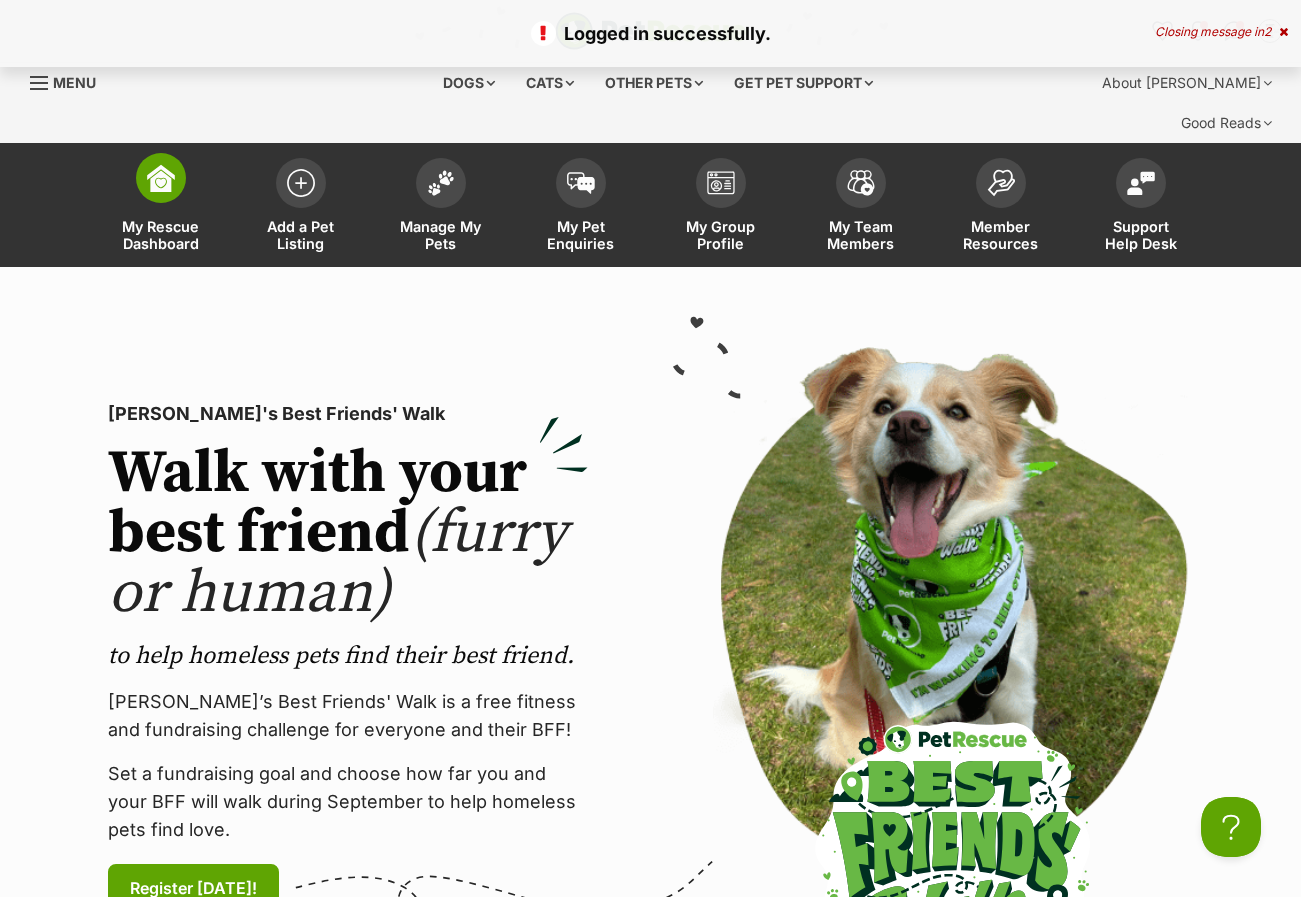 click at bounding box center [161, 178] 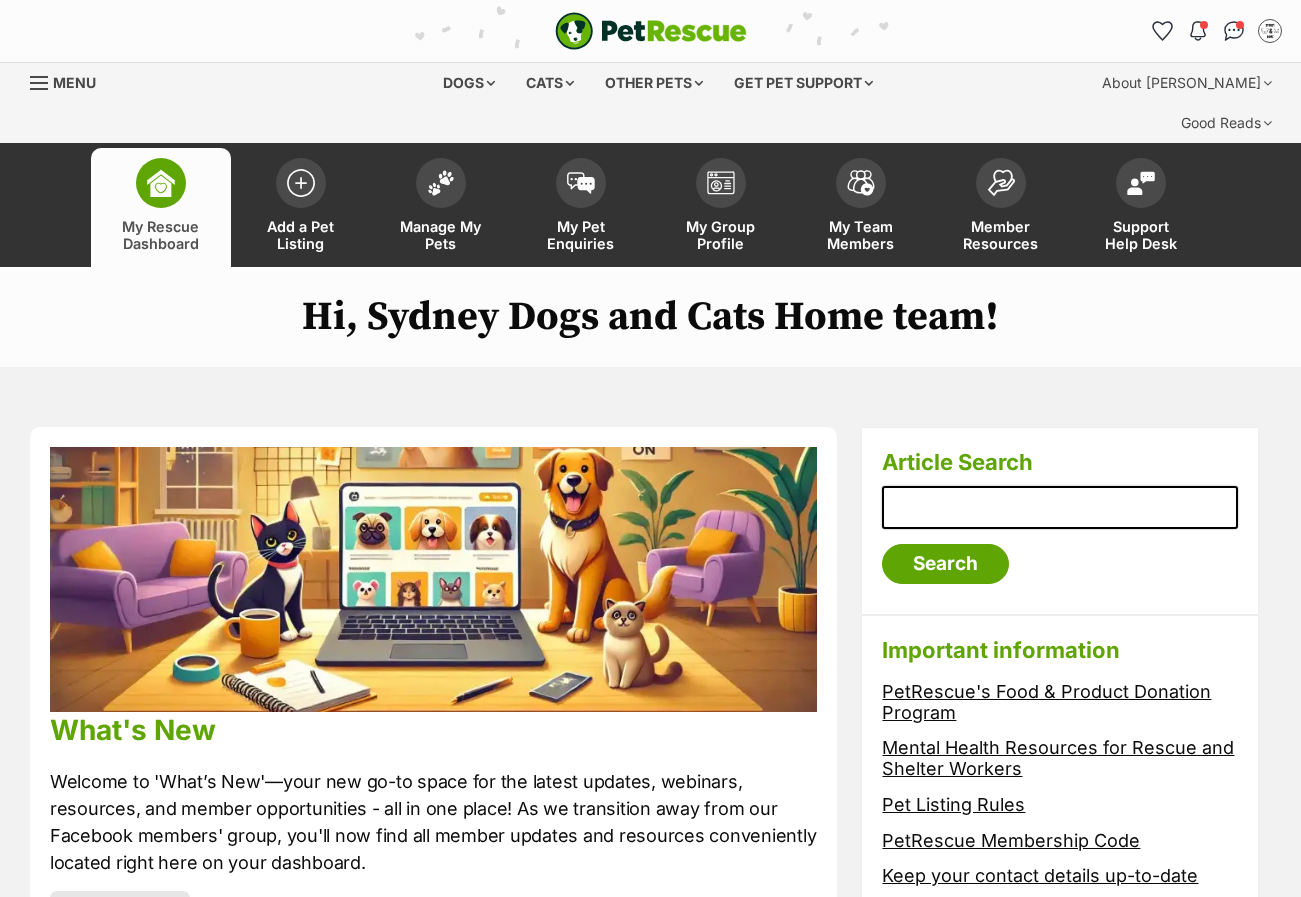 scroll, scrollTop: 0, scrollLeft: 0, axis: both 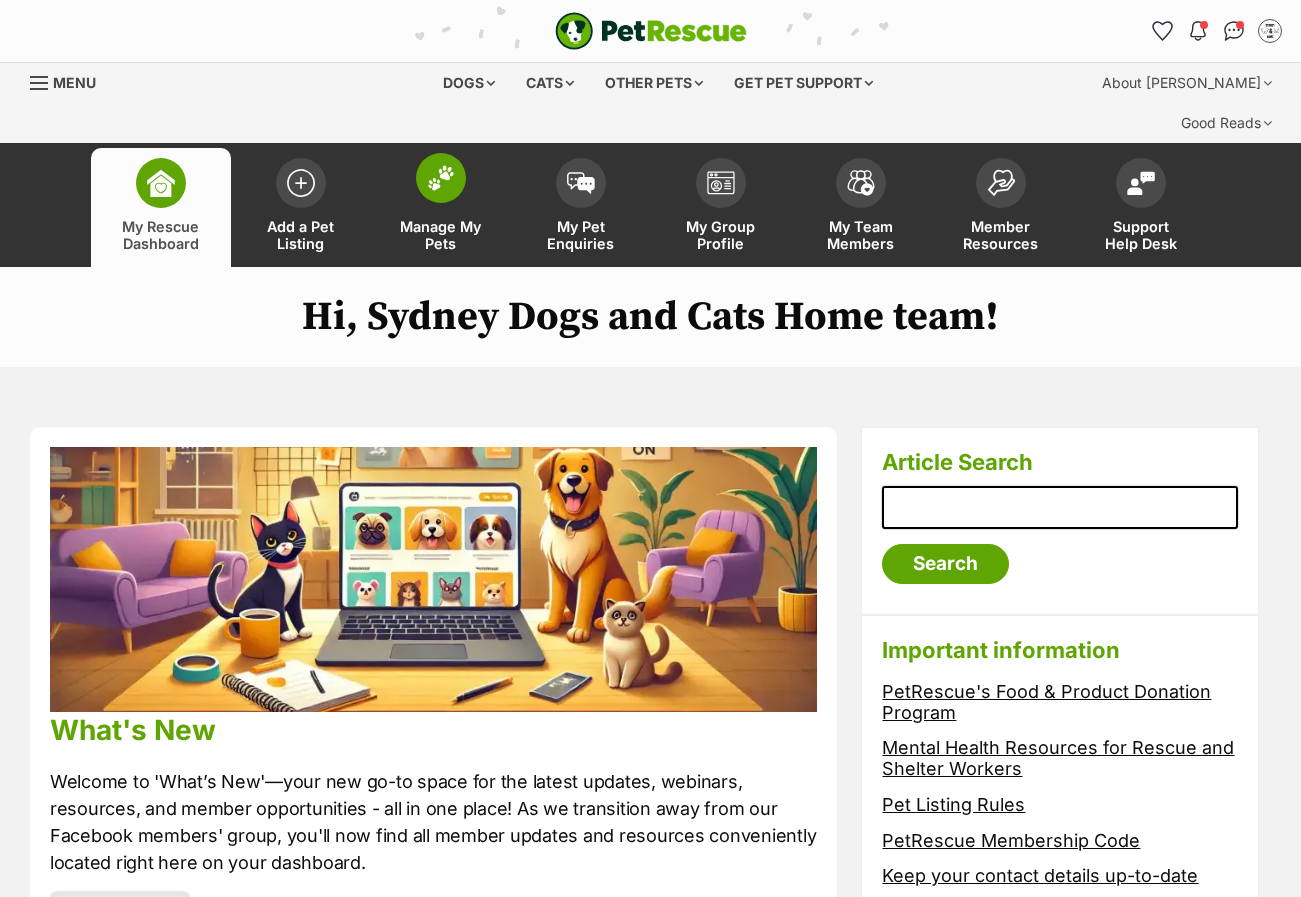 click at bounding box center [441, 178] 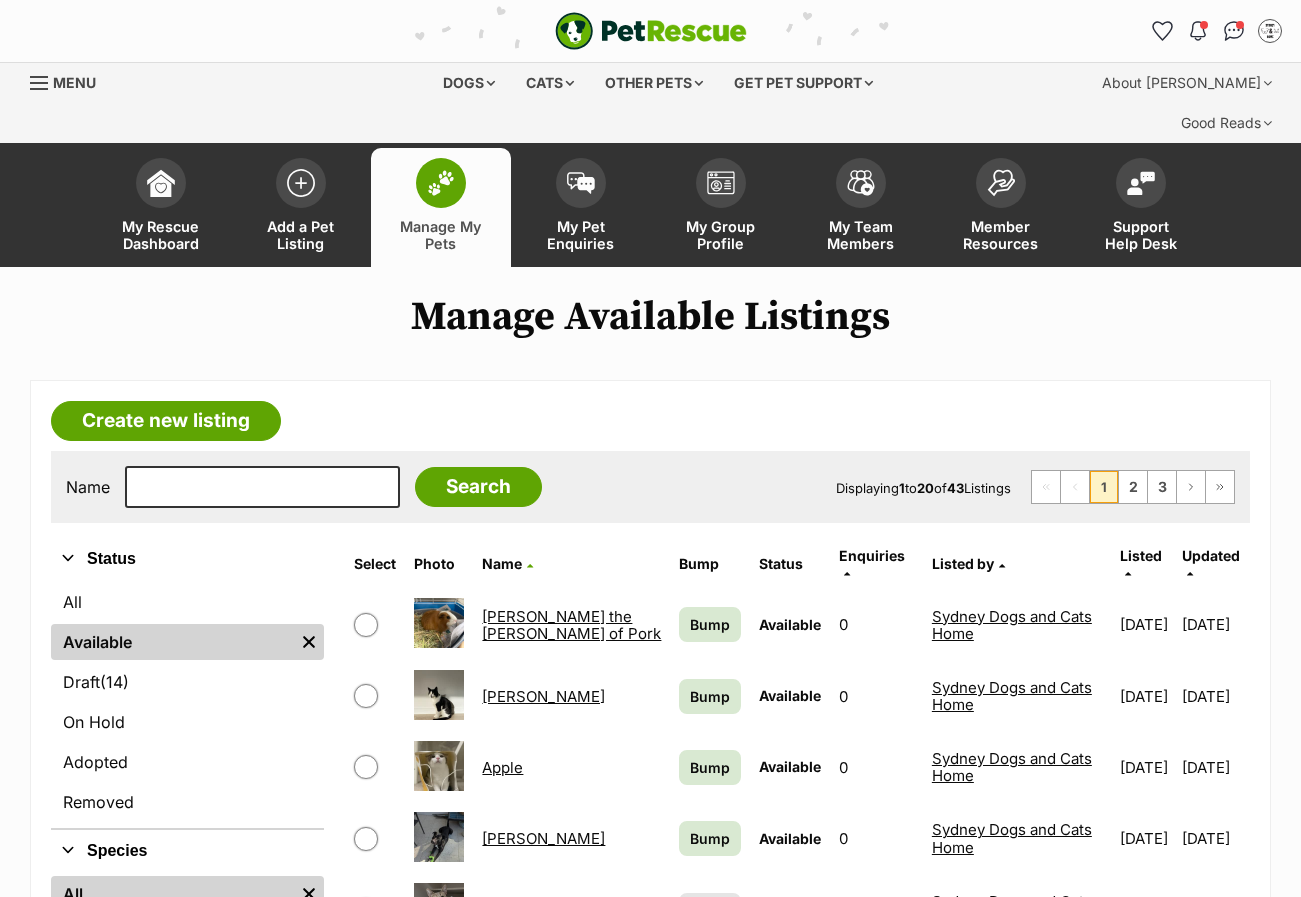 scroll, scrollTop: 0, scrollLeft: 0, axis: both 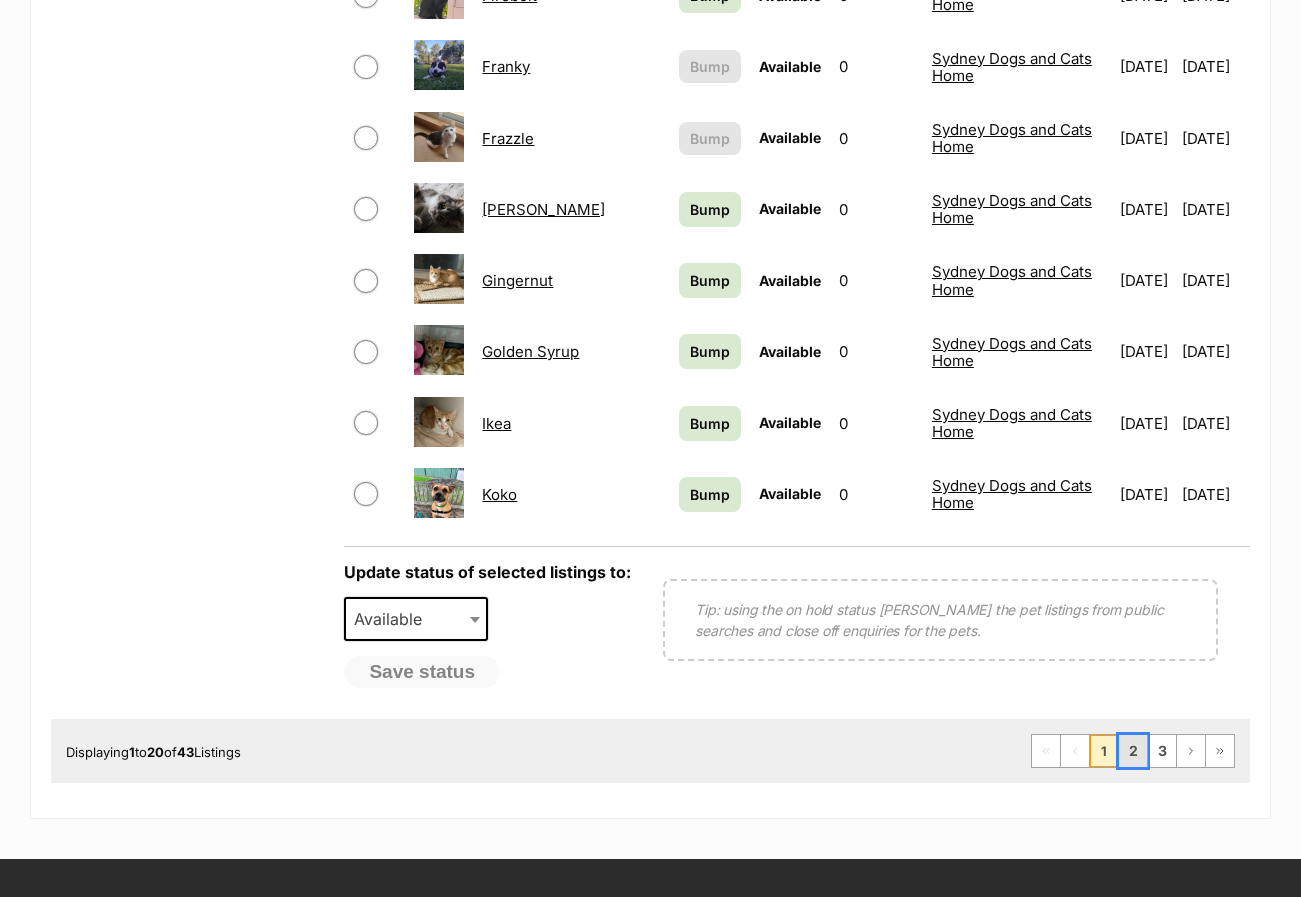 click on "2" at bounding box center (1133, 751) 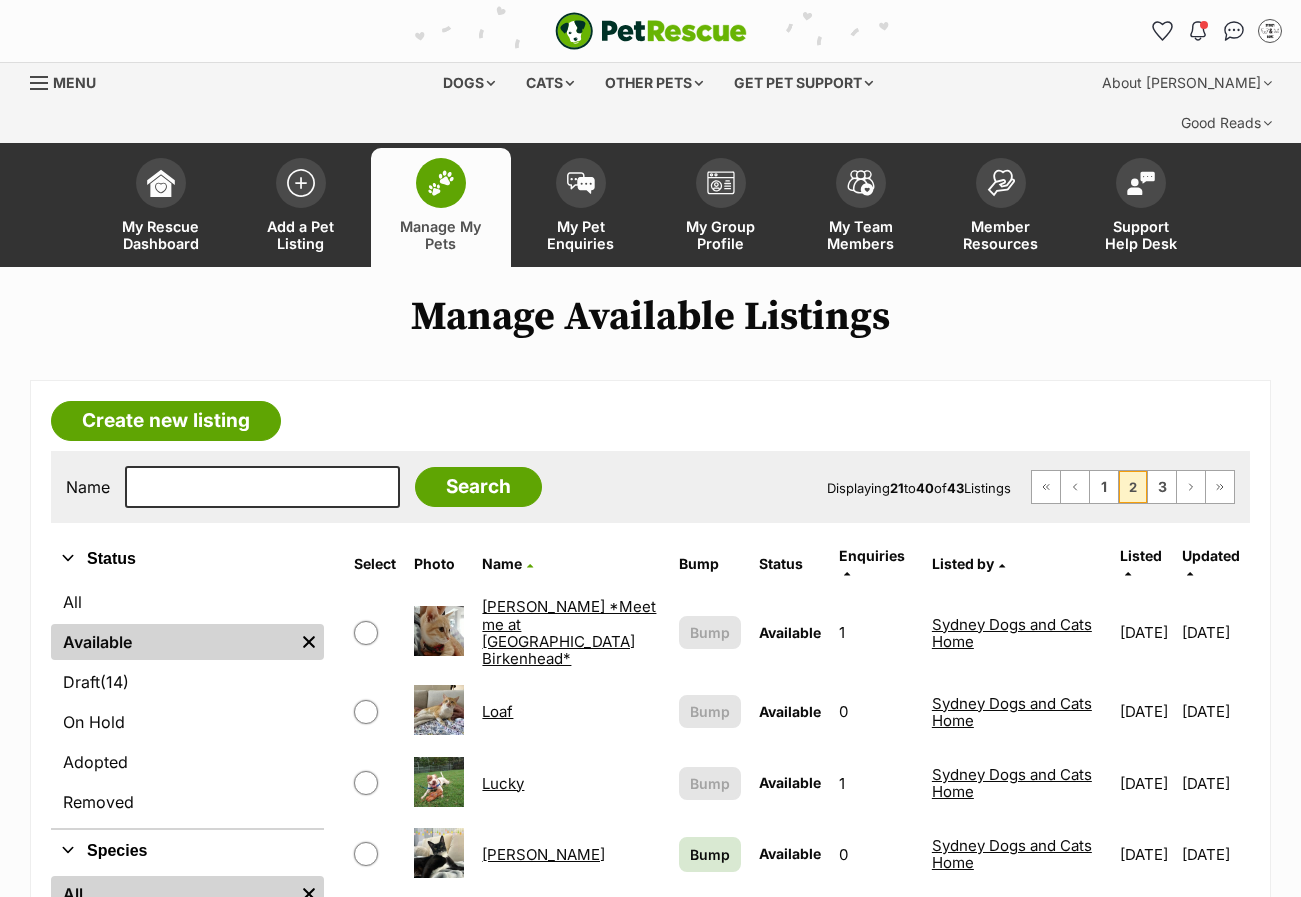 scroll, scrollTop: 0, scrollLeft: 0, axis: both 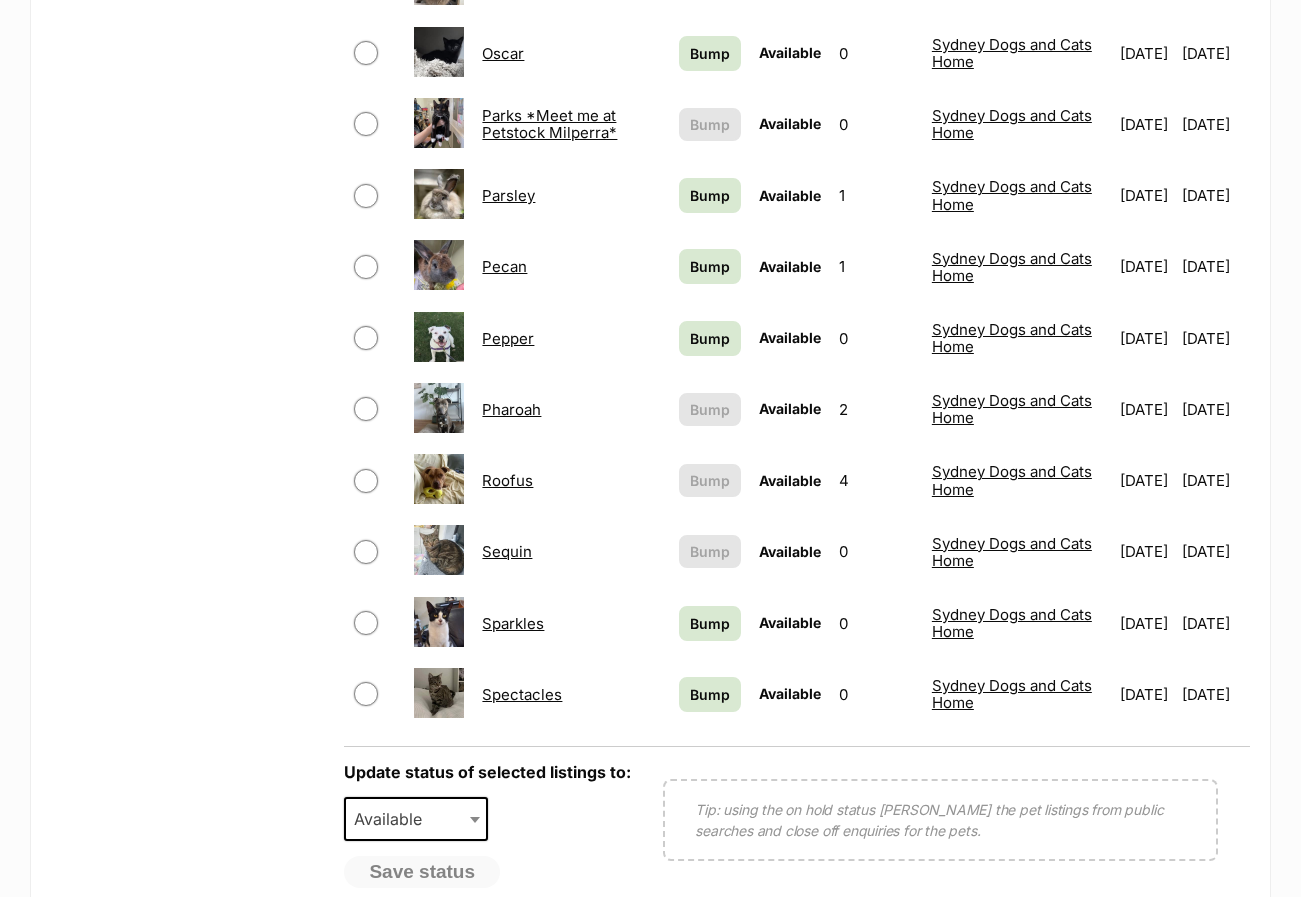 click on "3" at bounding box center [1162, 951] 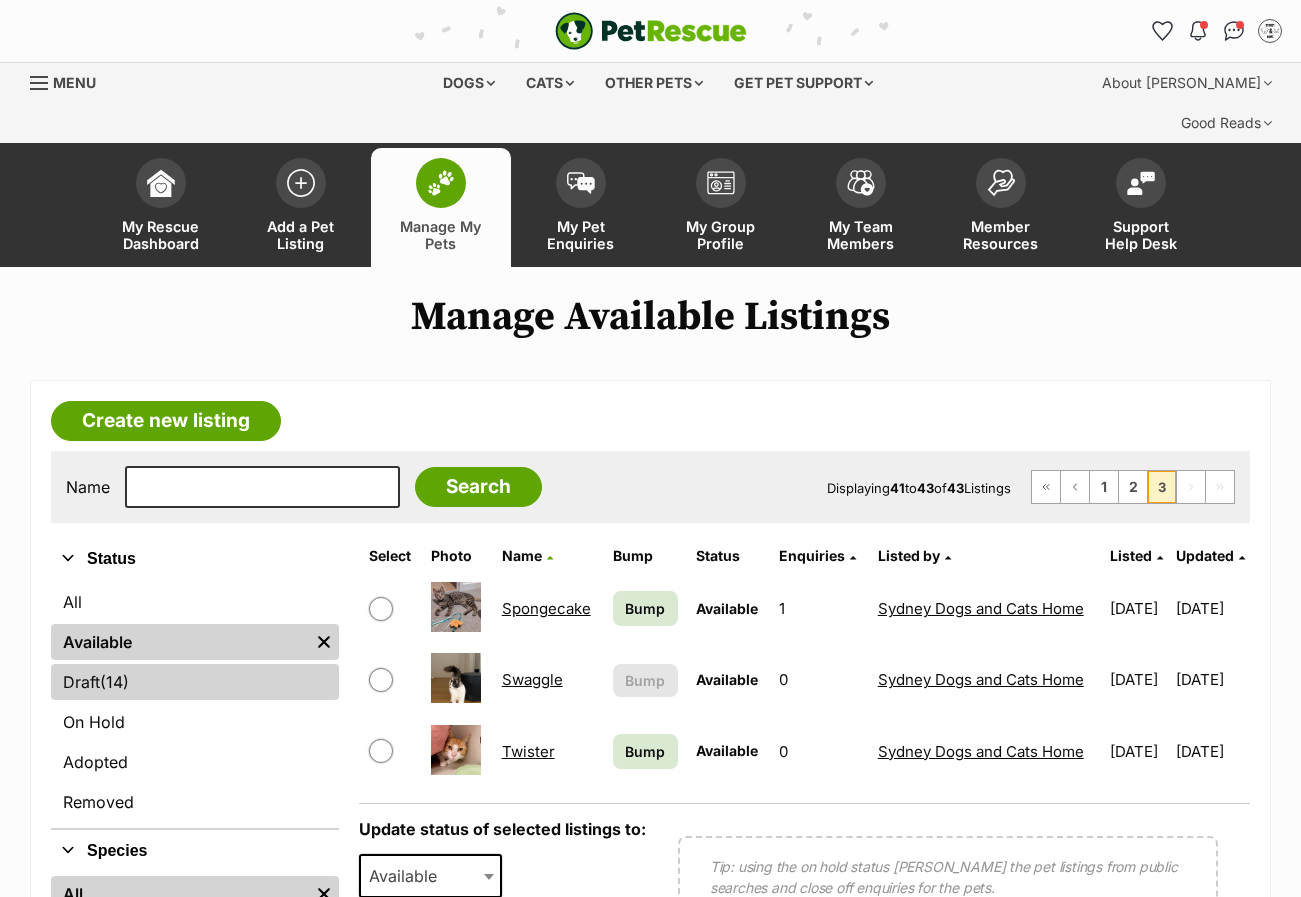 scroll, scrollTop: 0, scrollLeft: 0, axis: both 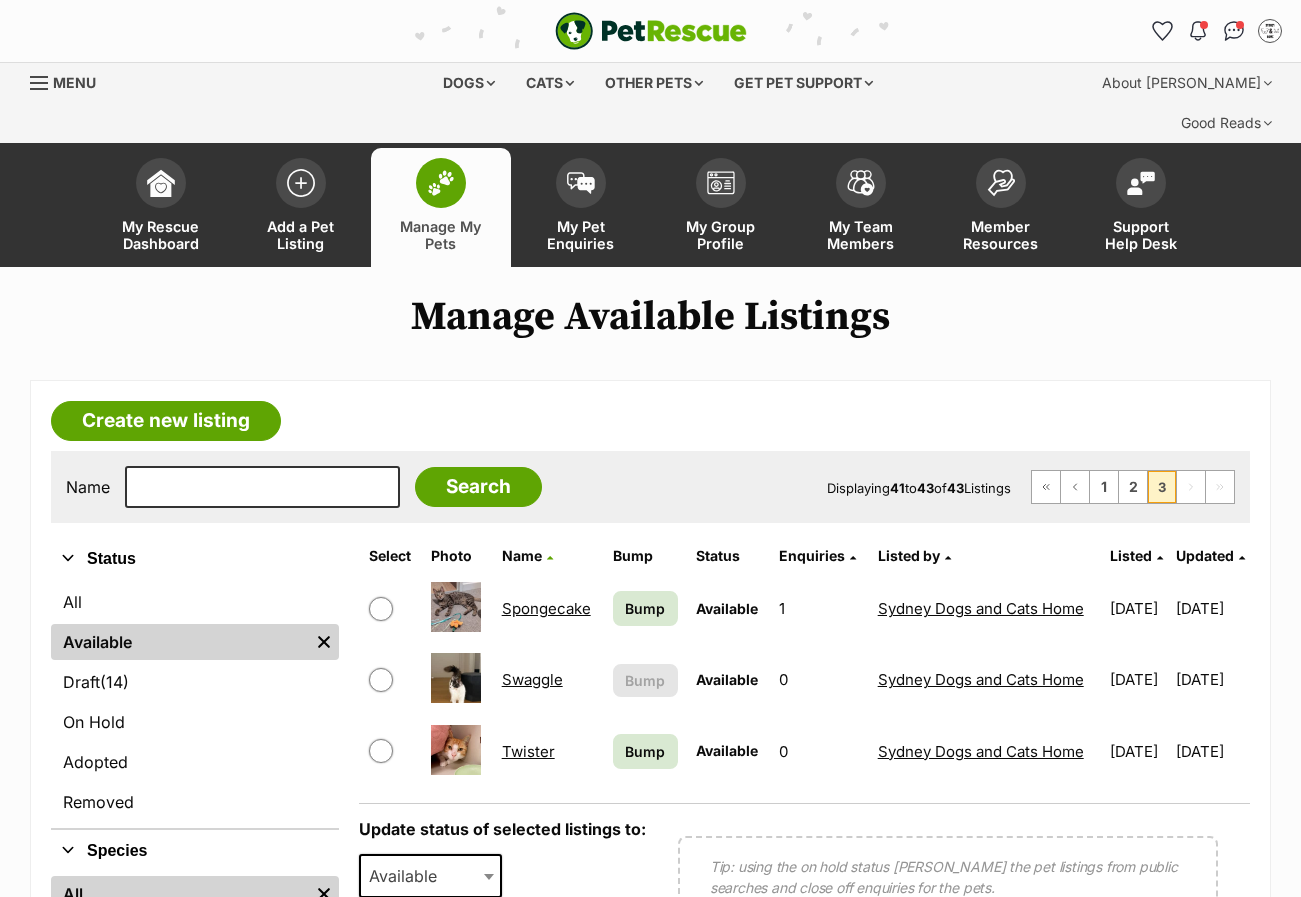 click on "2" at bounding box center [1132, 487] 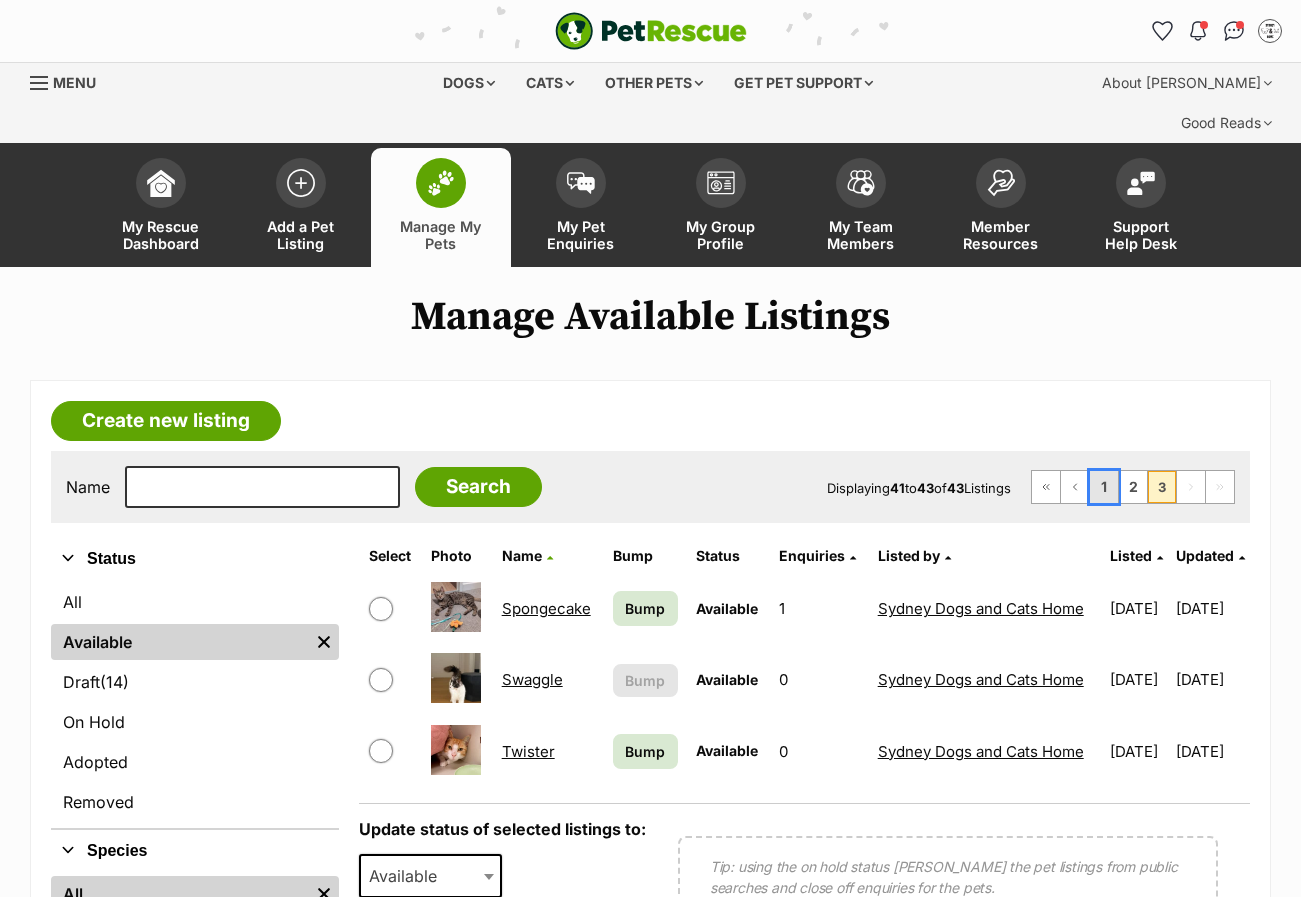 click on "1" at bounding box center [1104, 487] 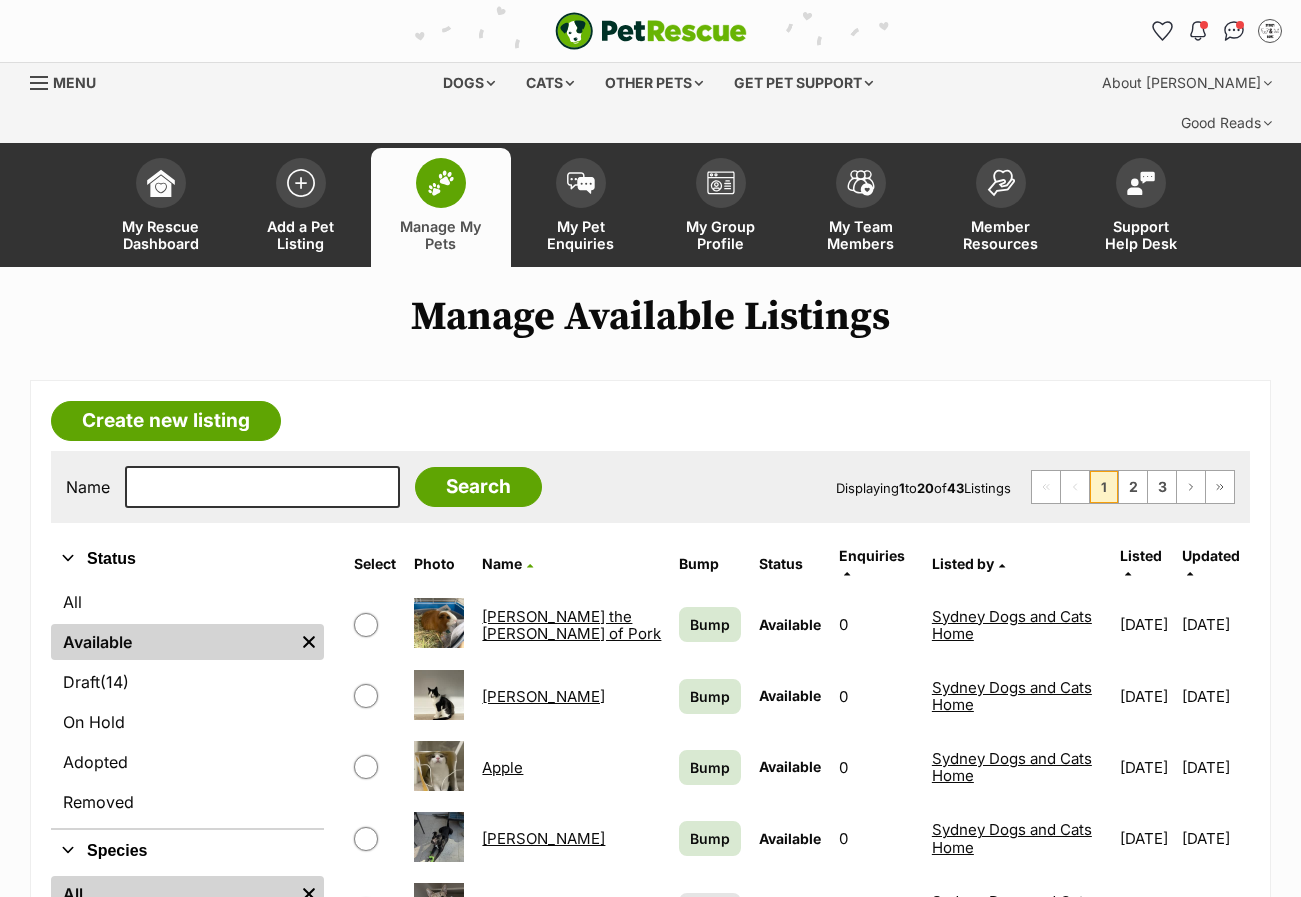 scroll, scrollTop: 0, scrollLeft: 0, axis: both 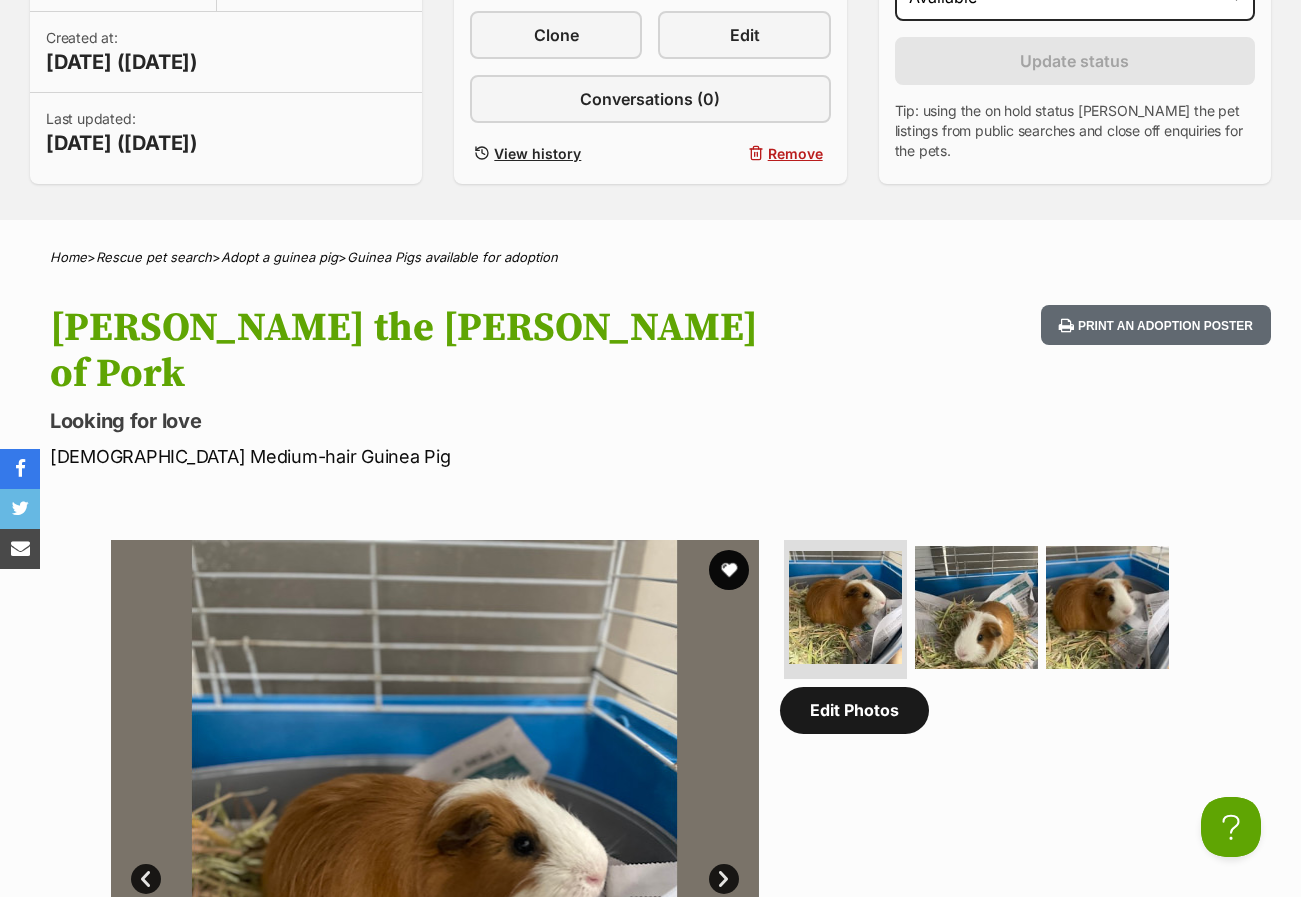 click on "Edit Photos" at bounding box center (854, 710) 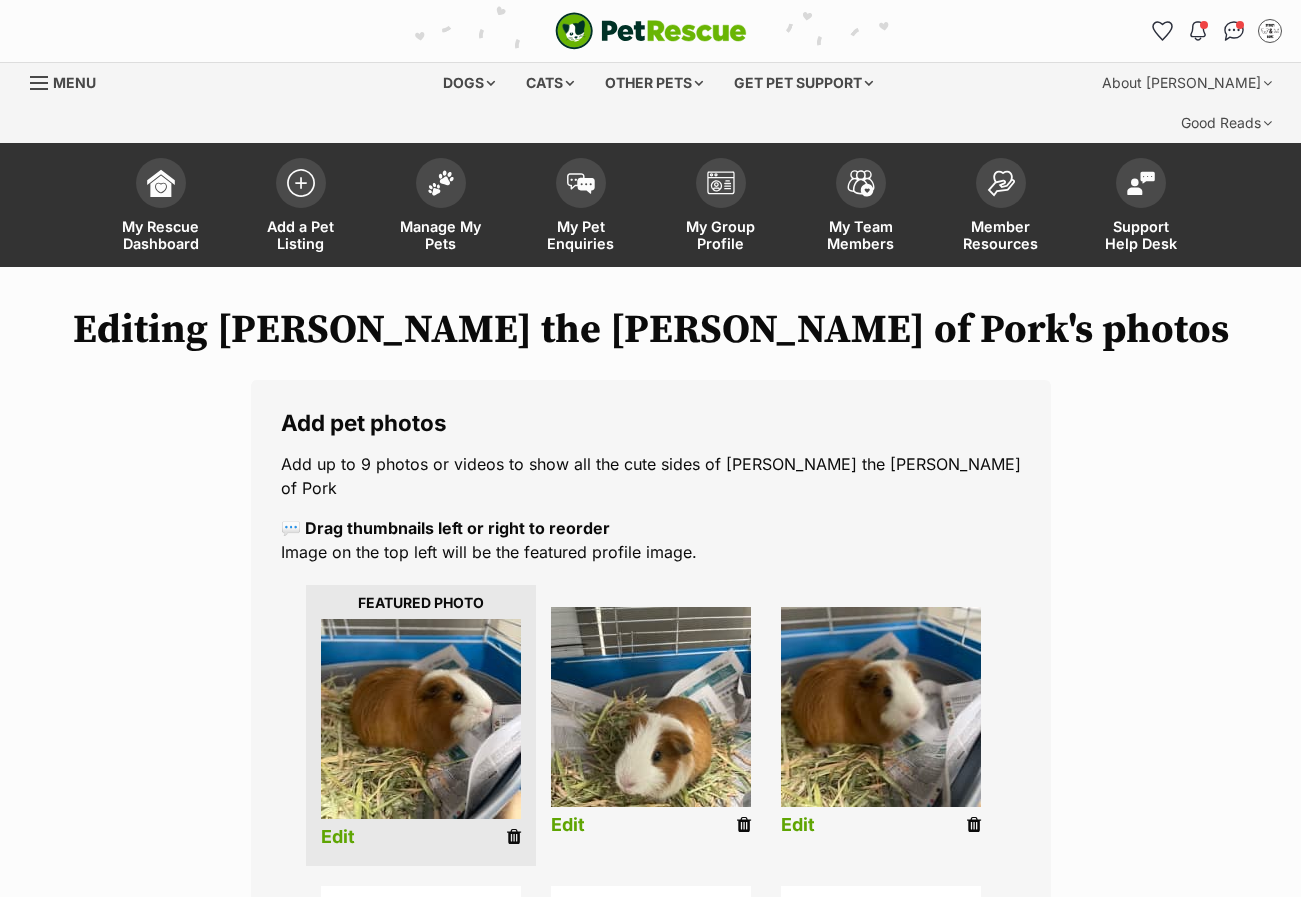 scroll, scrollTop: 0, scrollLeft: 0, axis: both 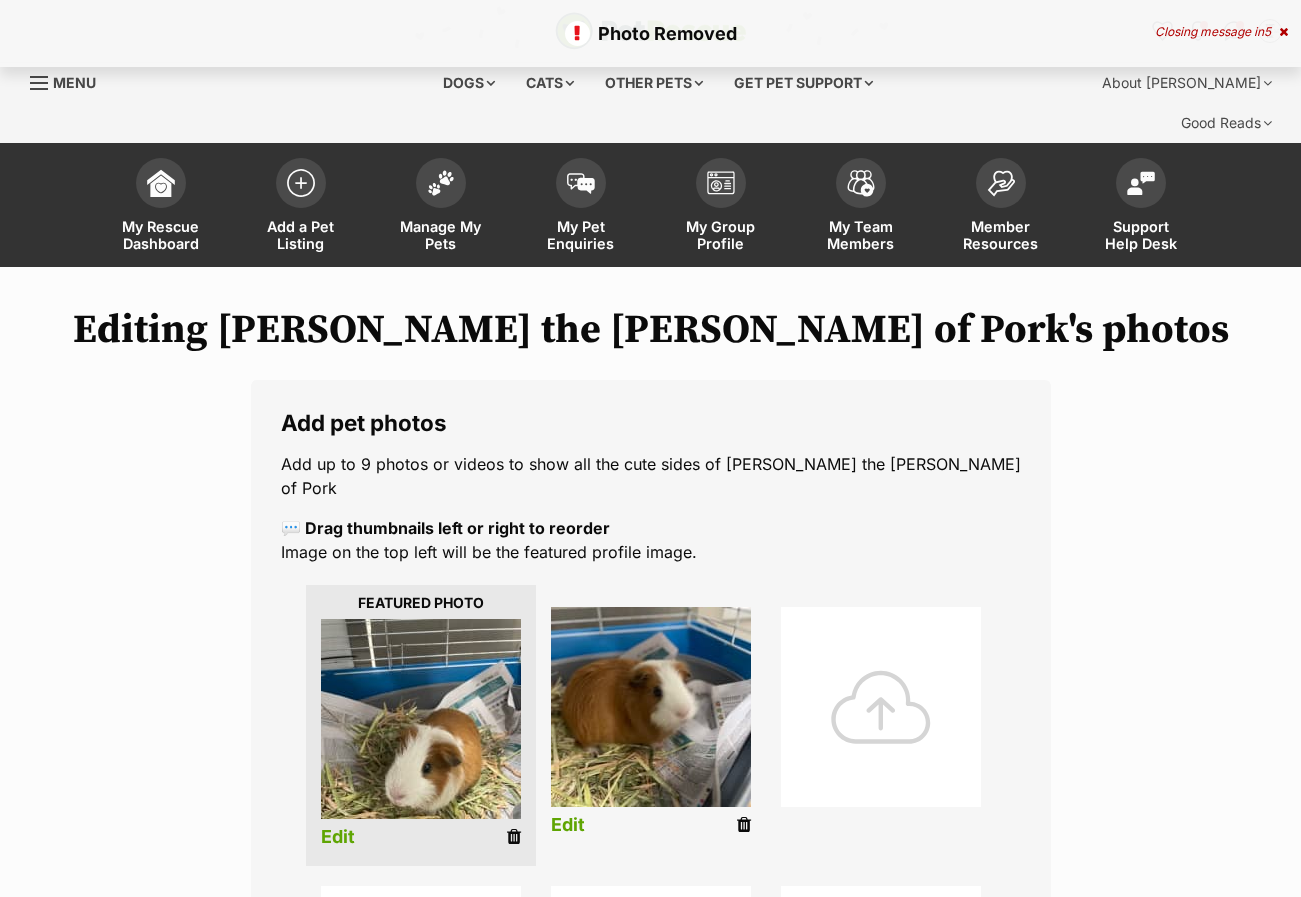 click at bounding box center (514, 837) 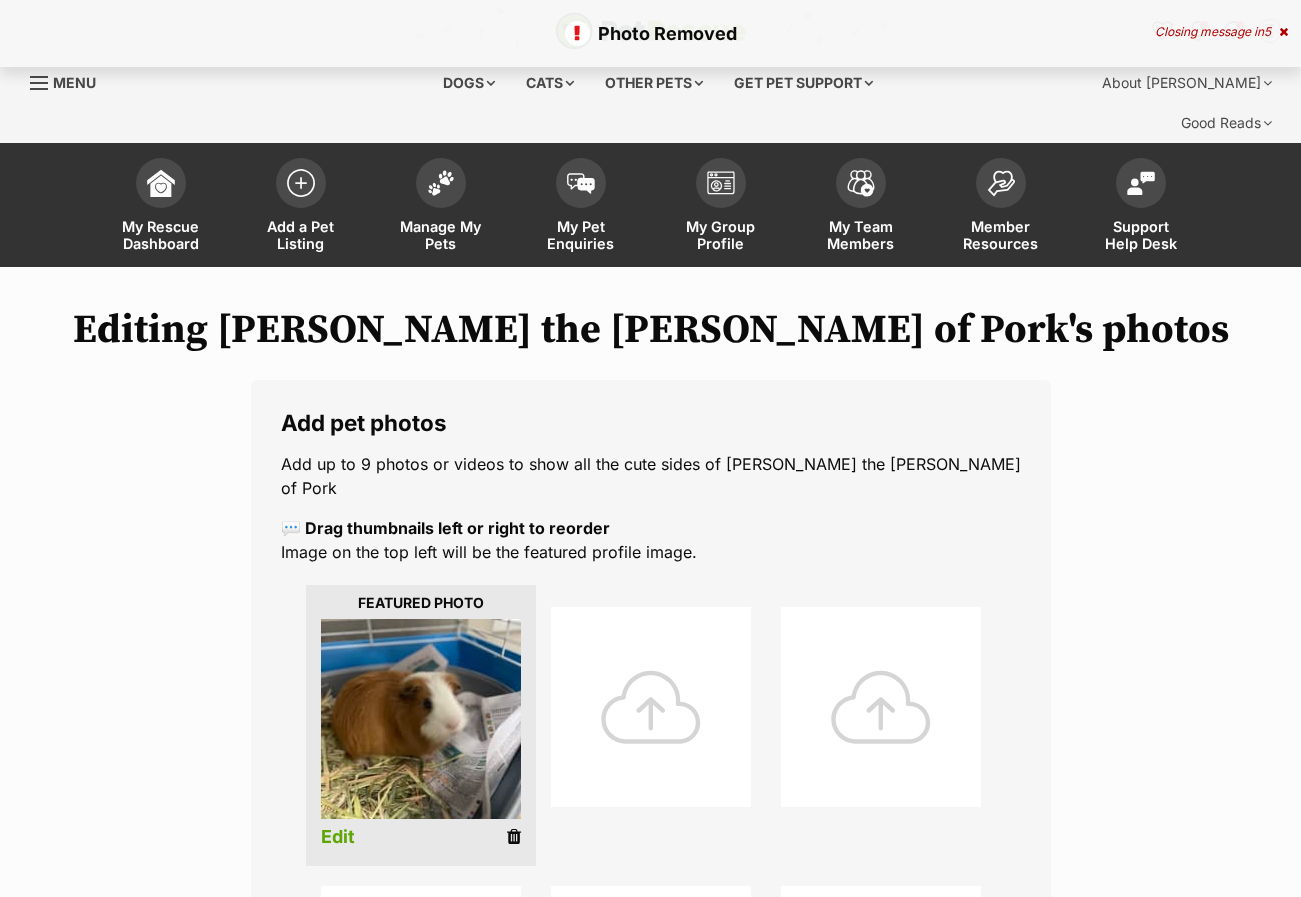 scroll, scrollTop: 0, scrollLeft: 0, axis: both 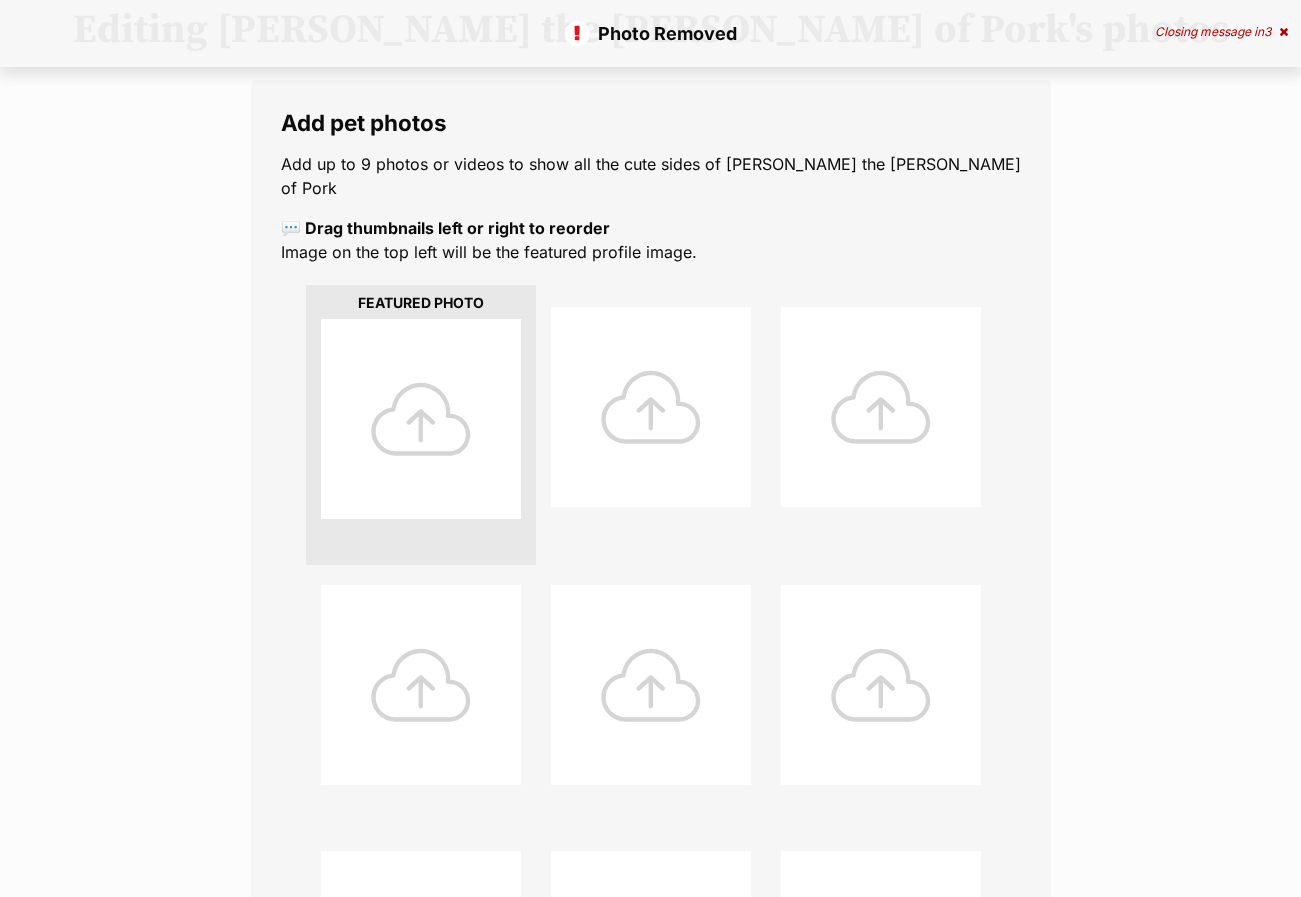 click at bounding box center [421, 419] 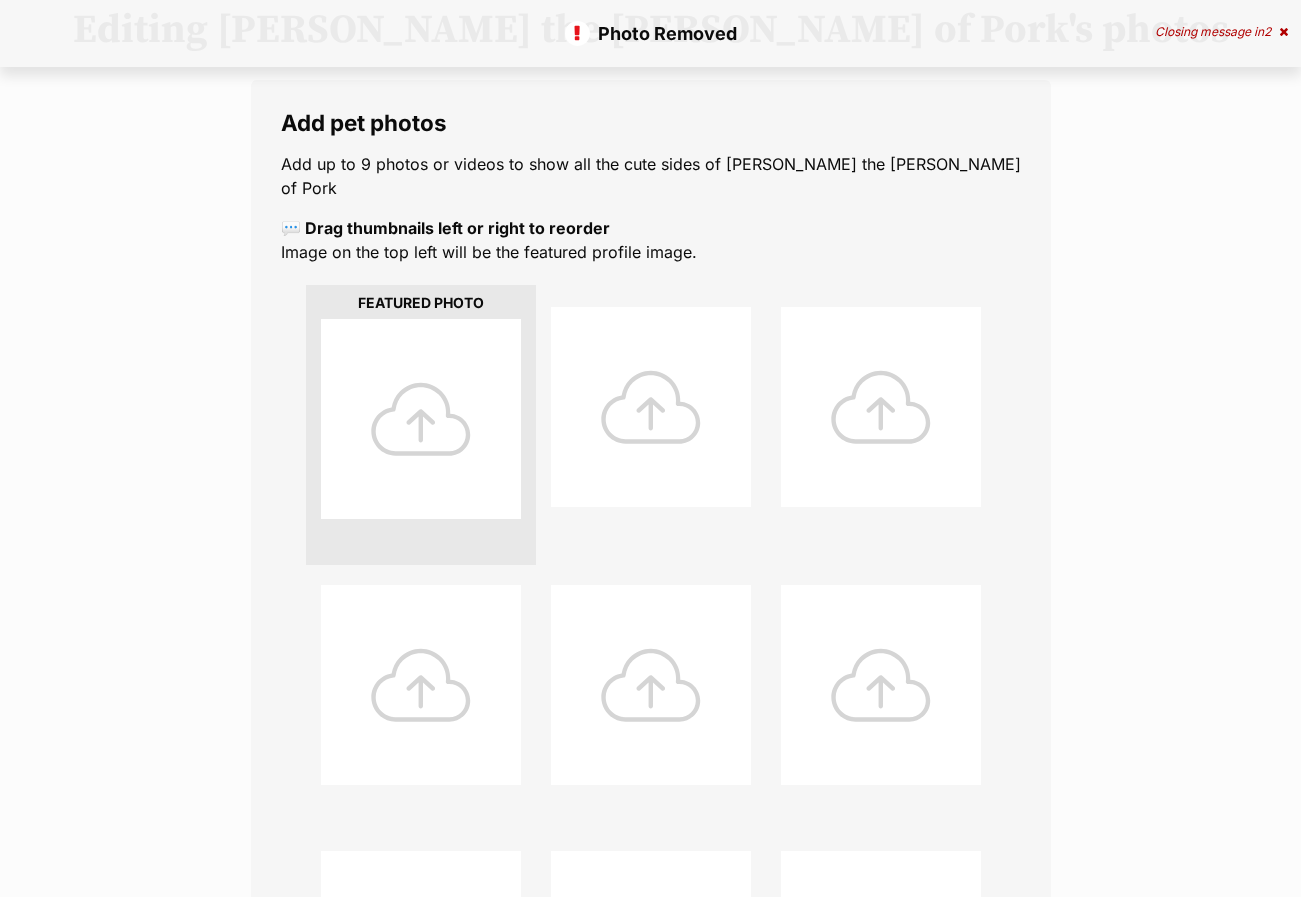 click at bounding box center (421, 419) 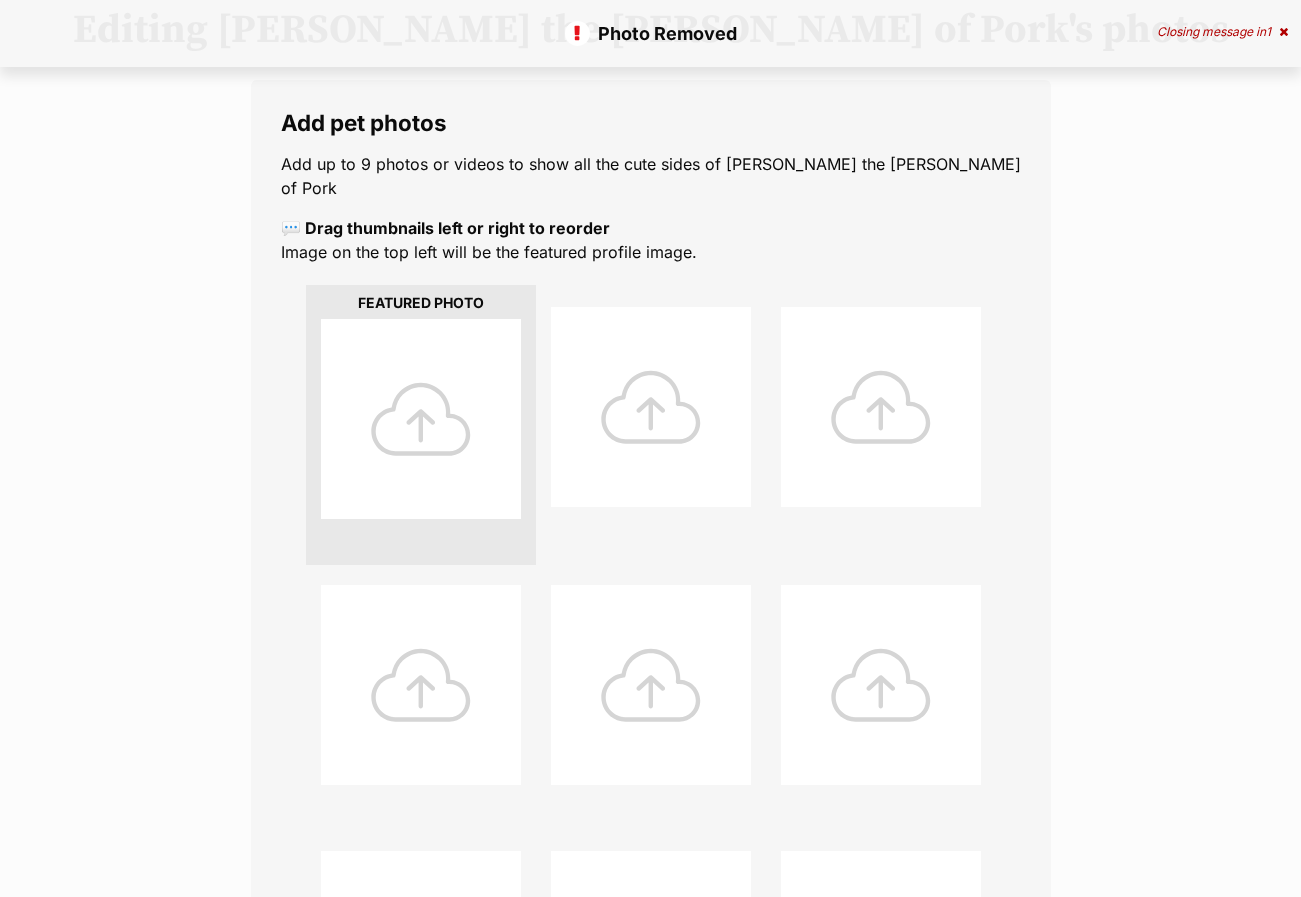 click at bounding box center [651, 407] 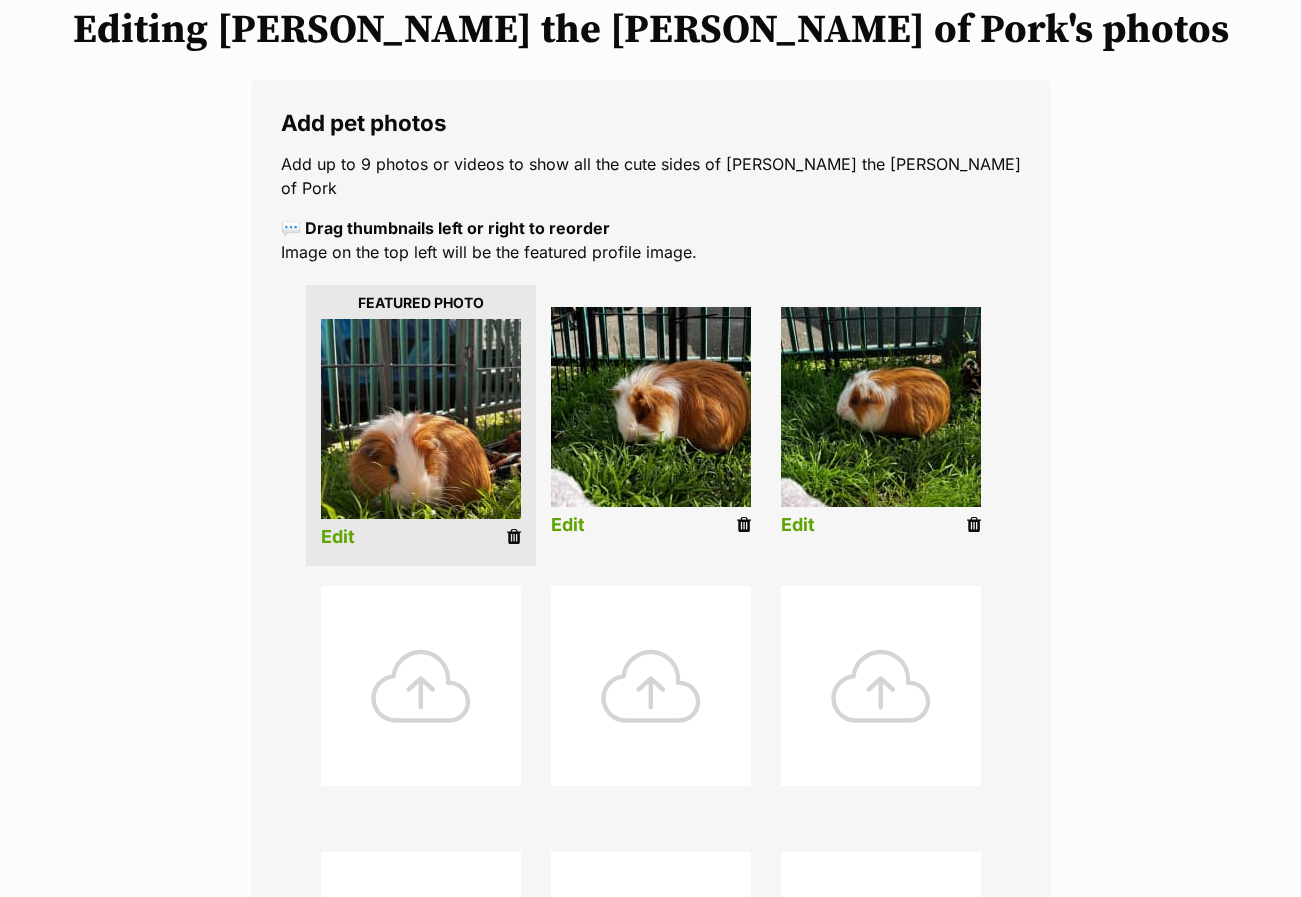 click at bounding box center [421, 686] 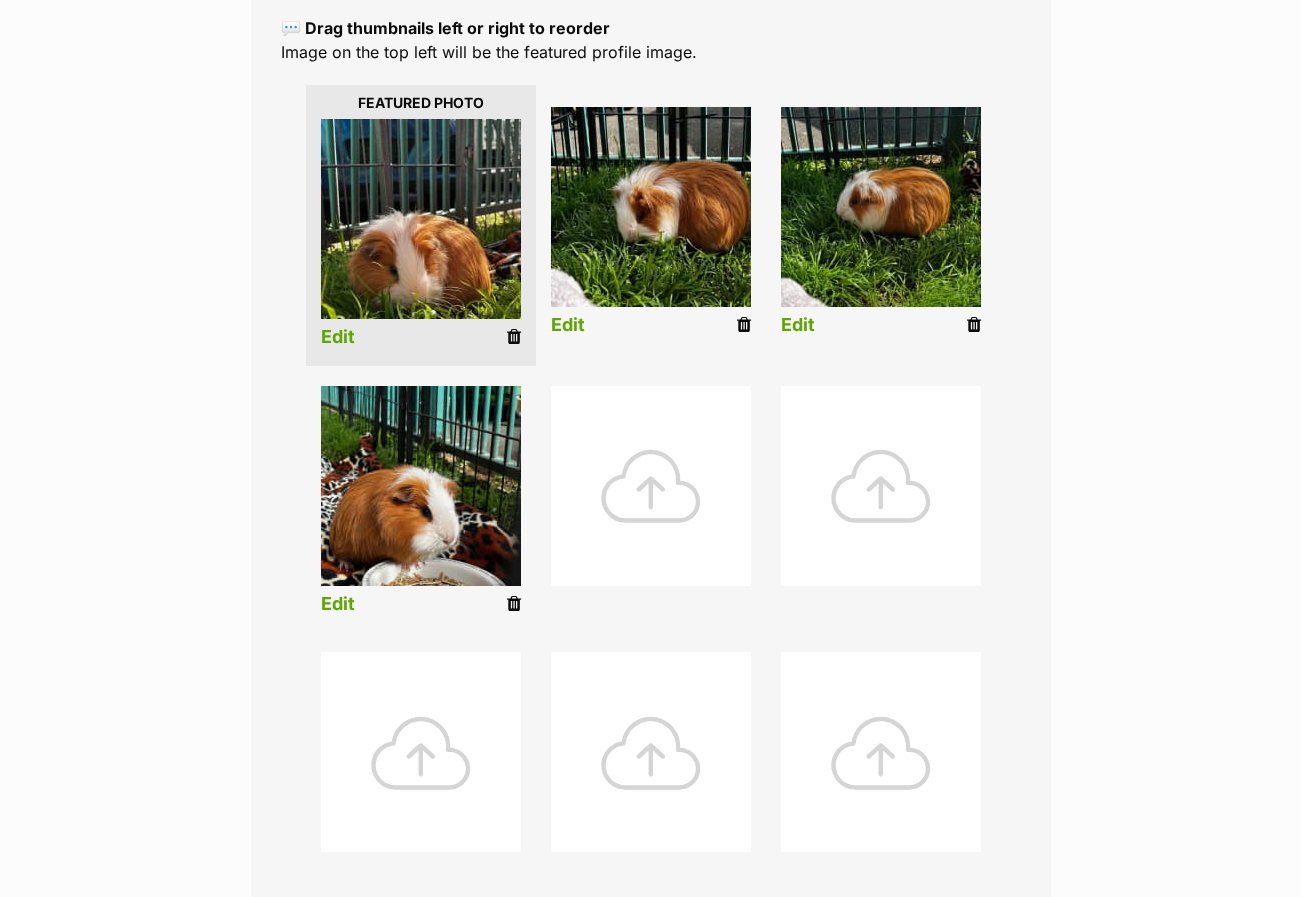 scroll, scrollTop: 1000, scrollLeft: 0, axis: vertical 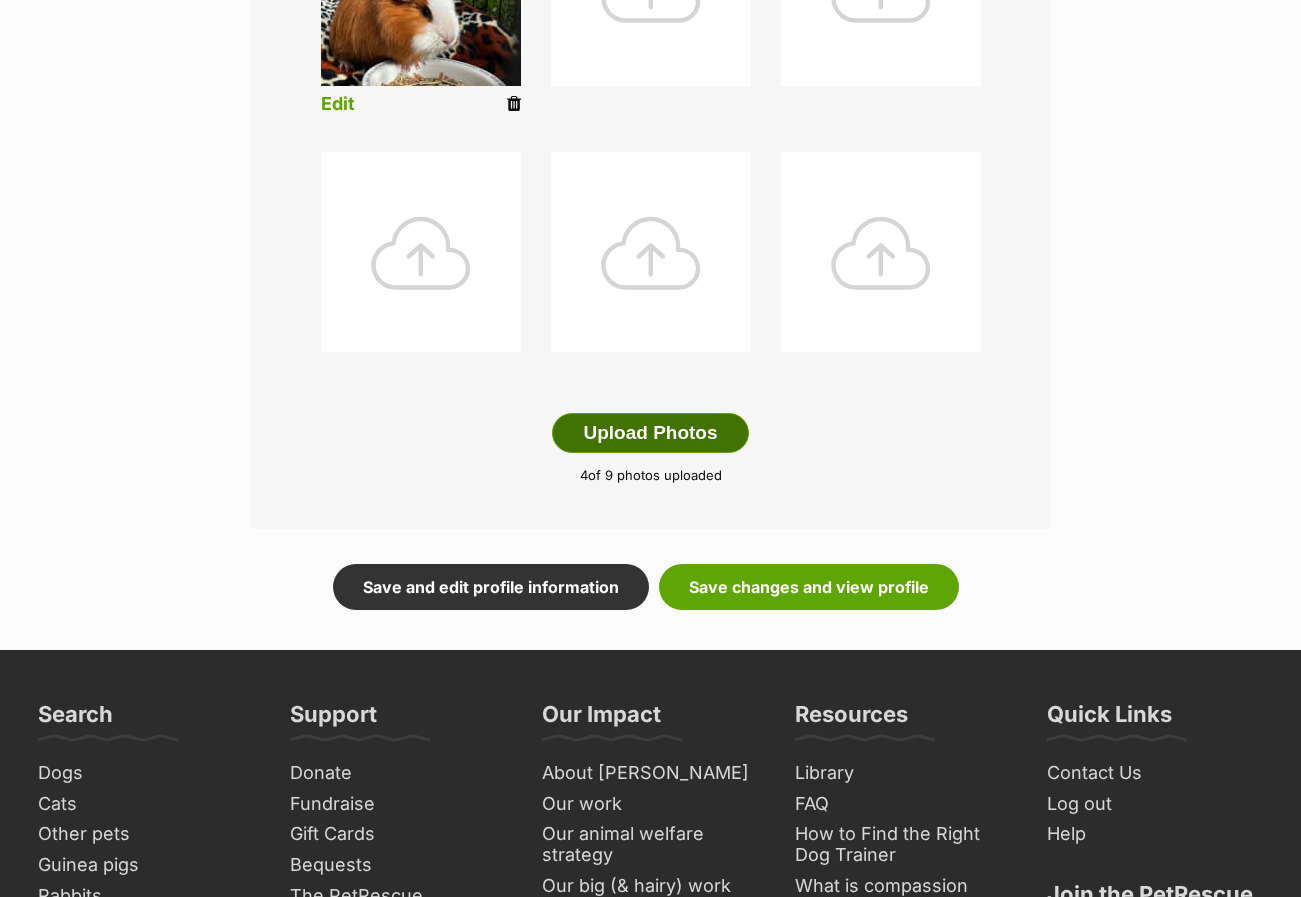 click on "Upload Photos" at bounding box center [650, 433] 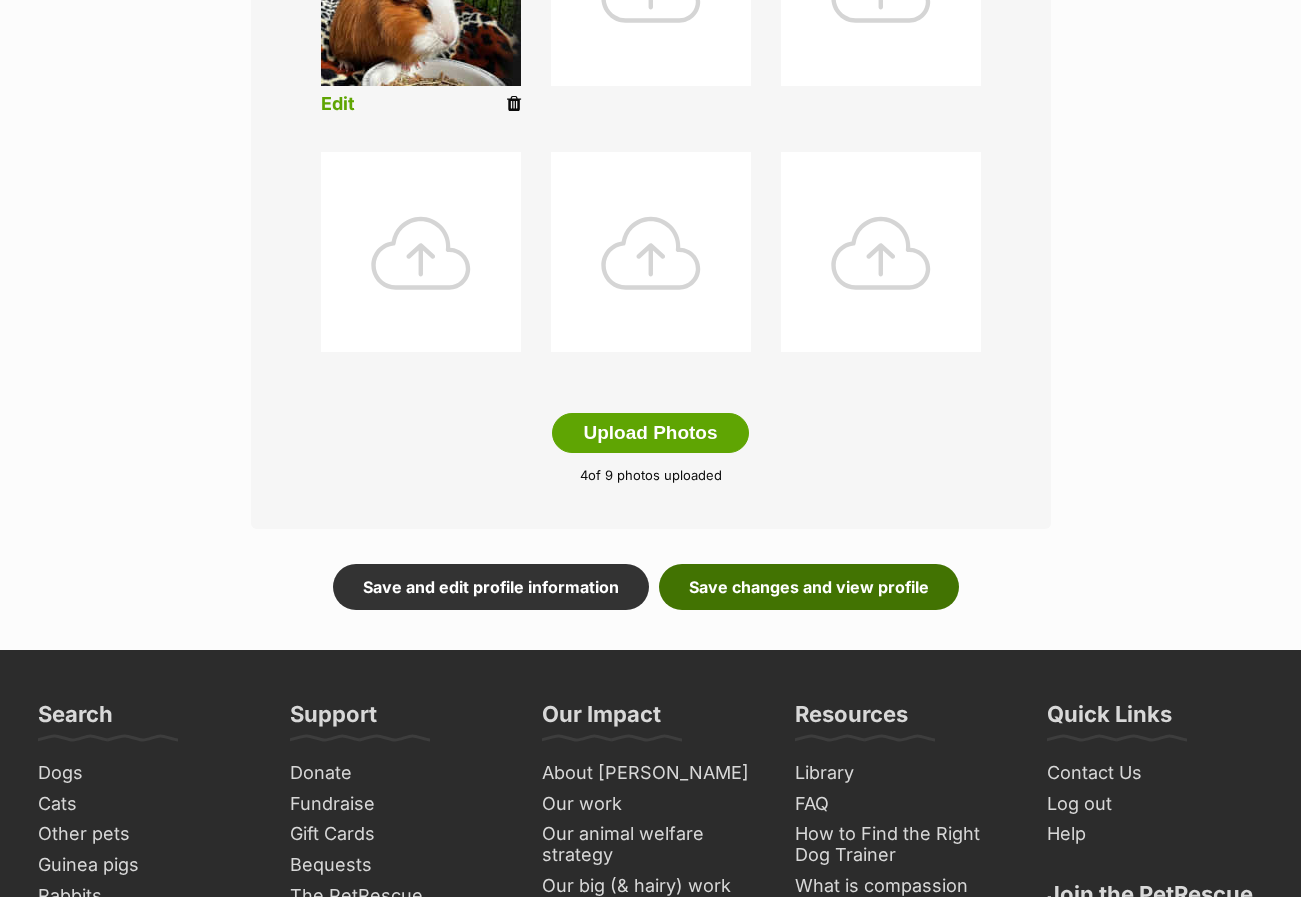 click on "Save changes and view profile" at bounding box center (809, 587) 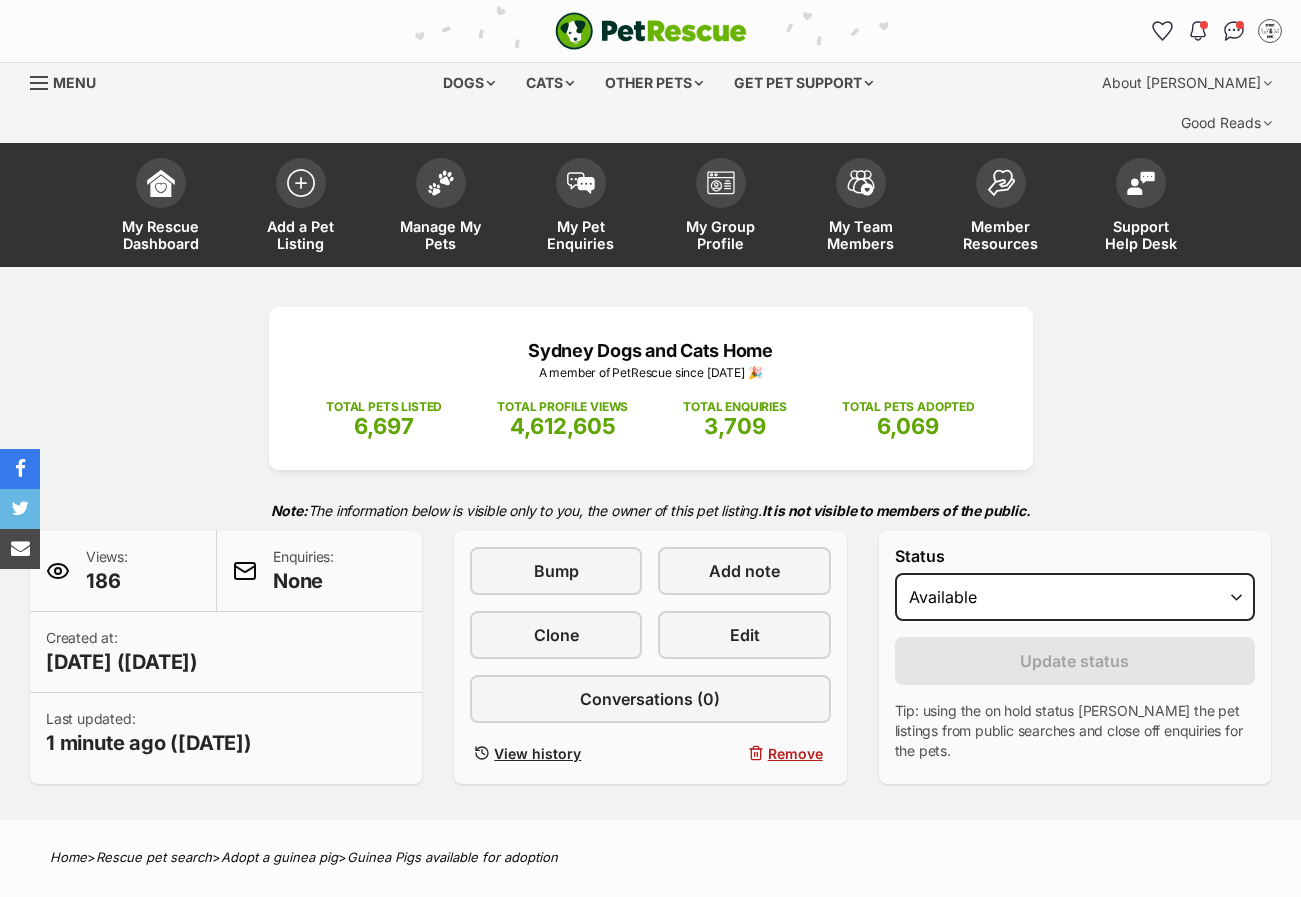 scroll, scrollTop: 0, scrollLeft: 0, axis: both 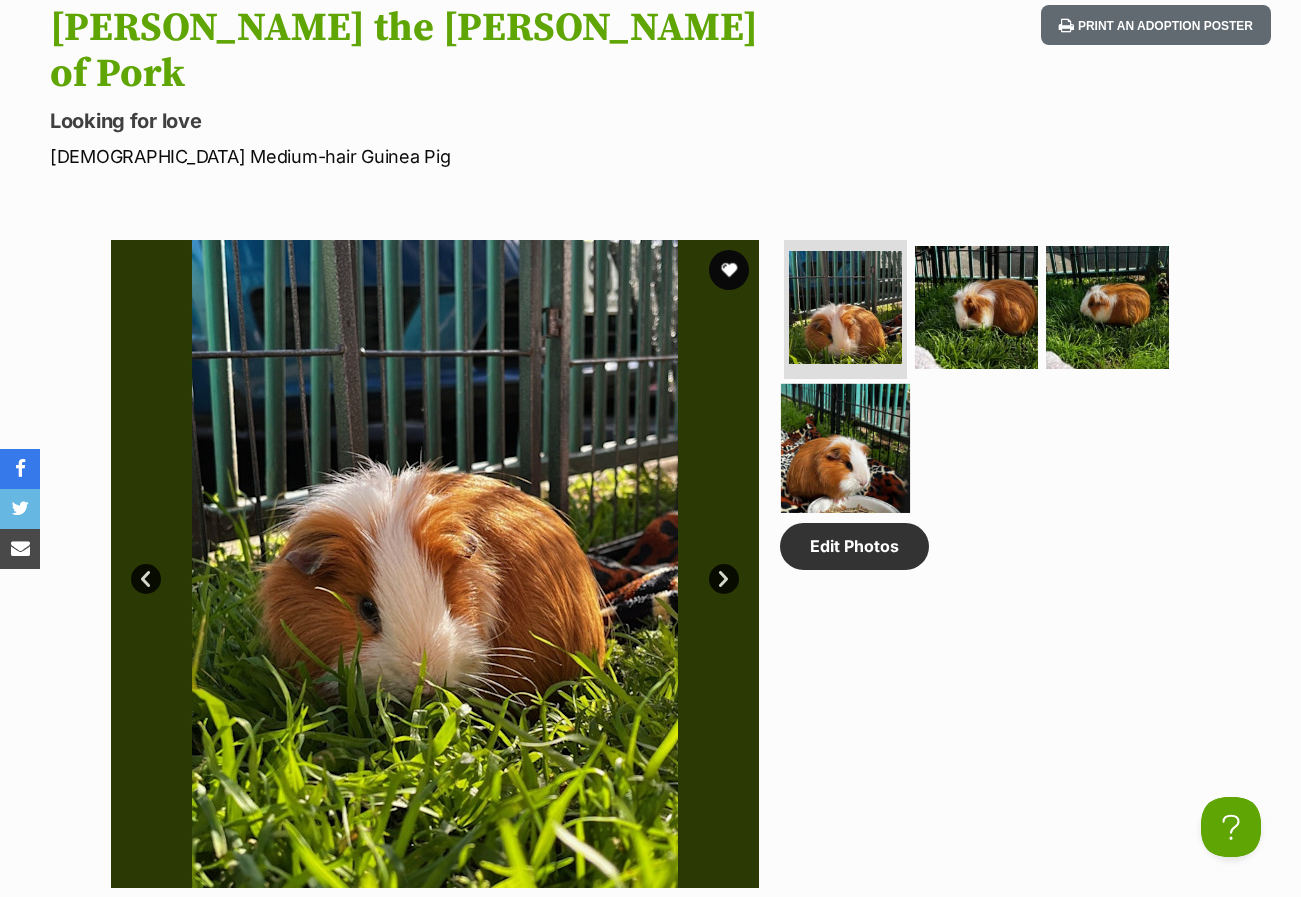 click at bounding box center [845, 448] 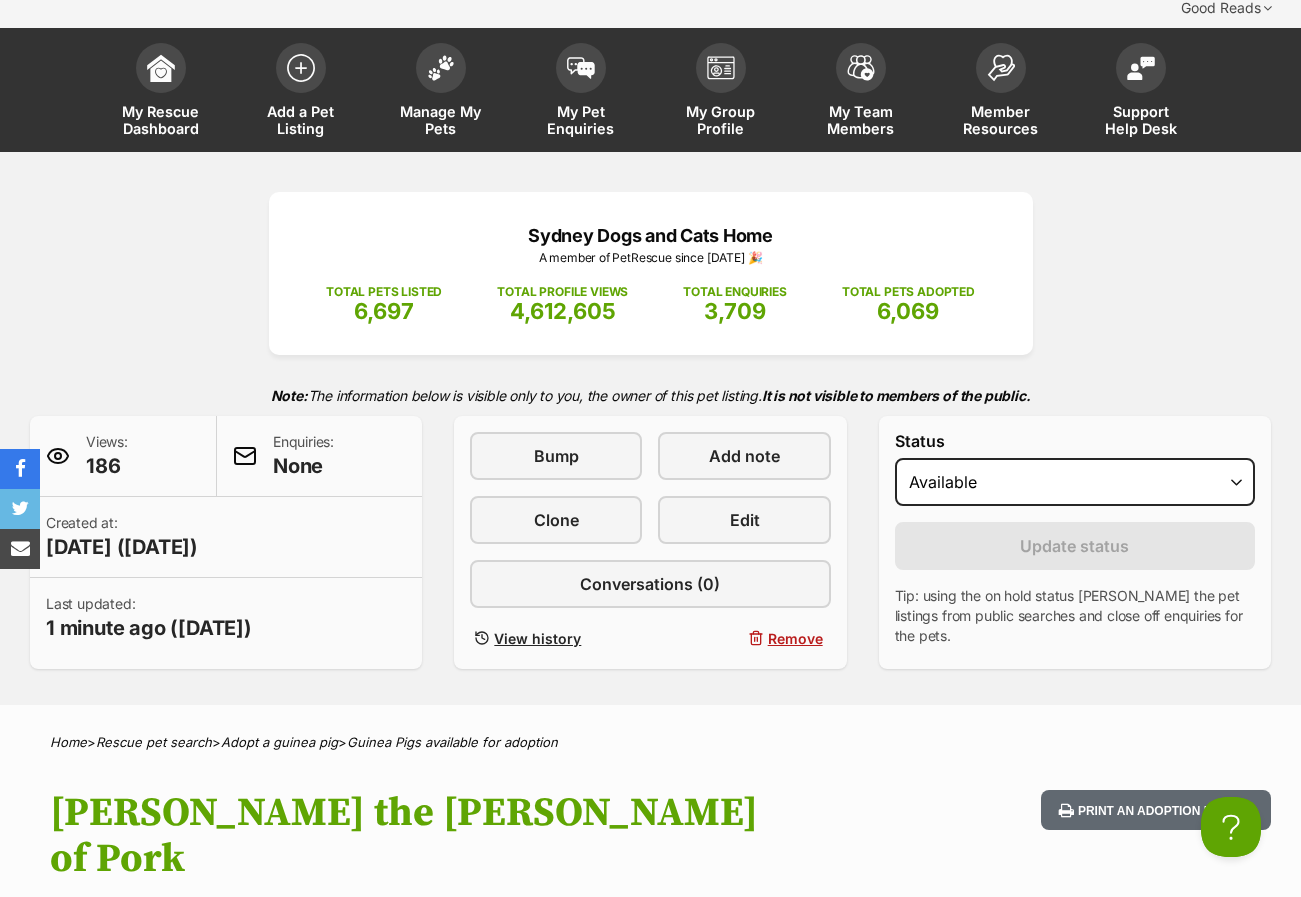 scroll, scrollTop: 0, scrollLeft: 0, axis: both 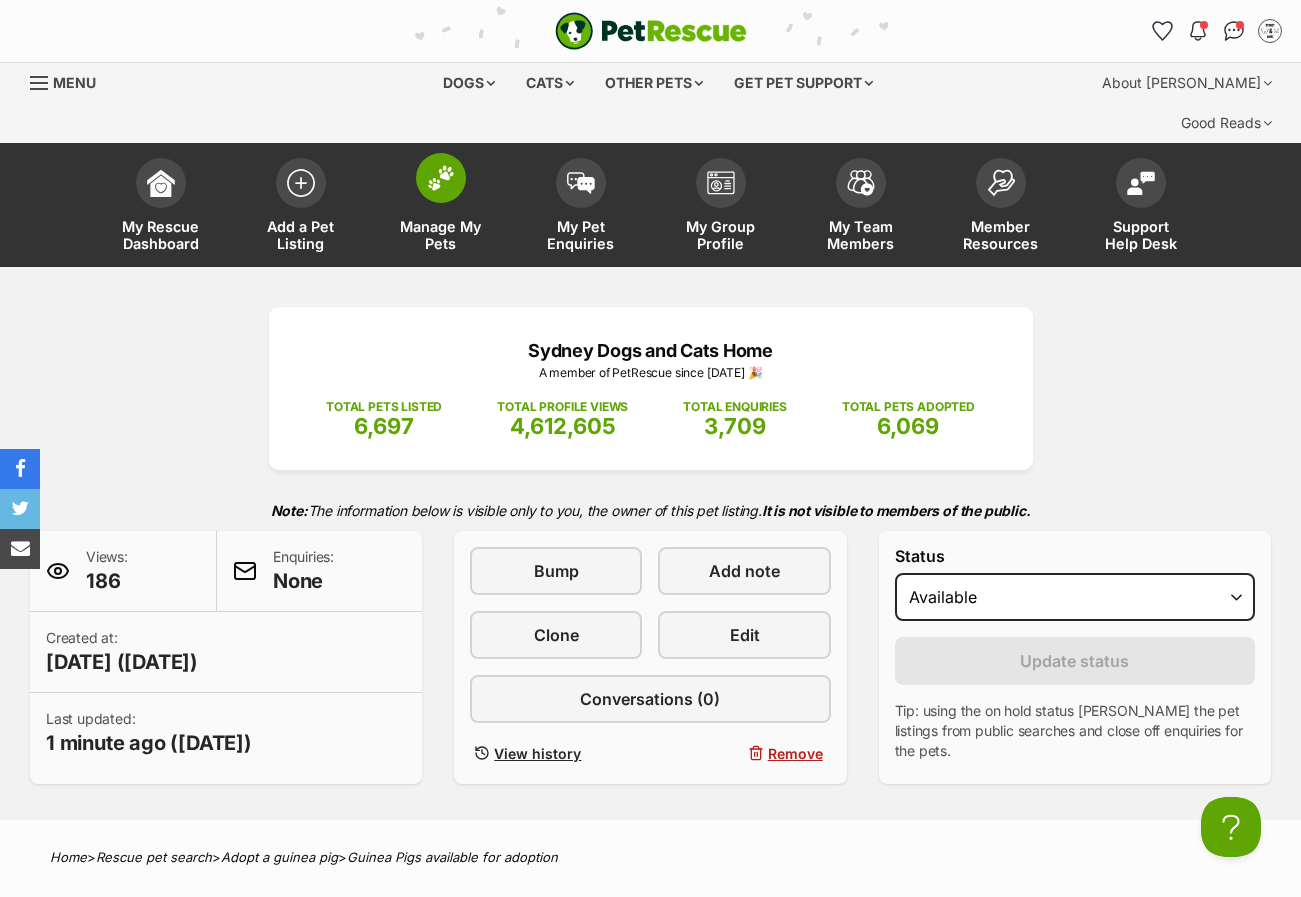 click at bounding box center (441, 178) 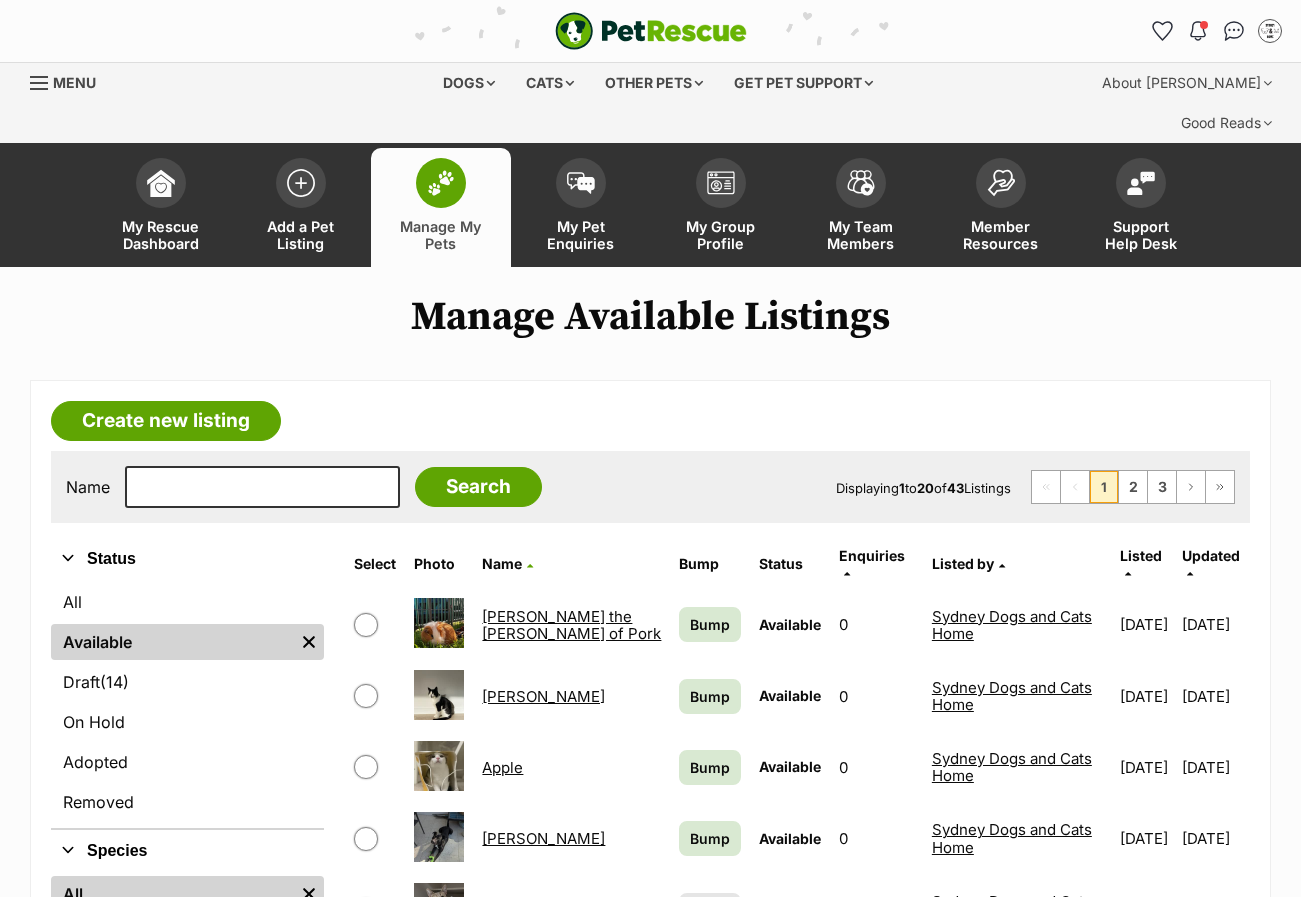 scroll, scrollTop: 0, scrollLeft: 0, axis: both 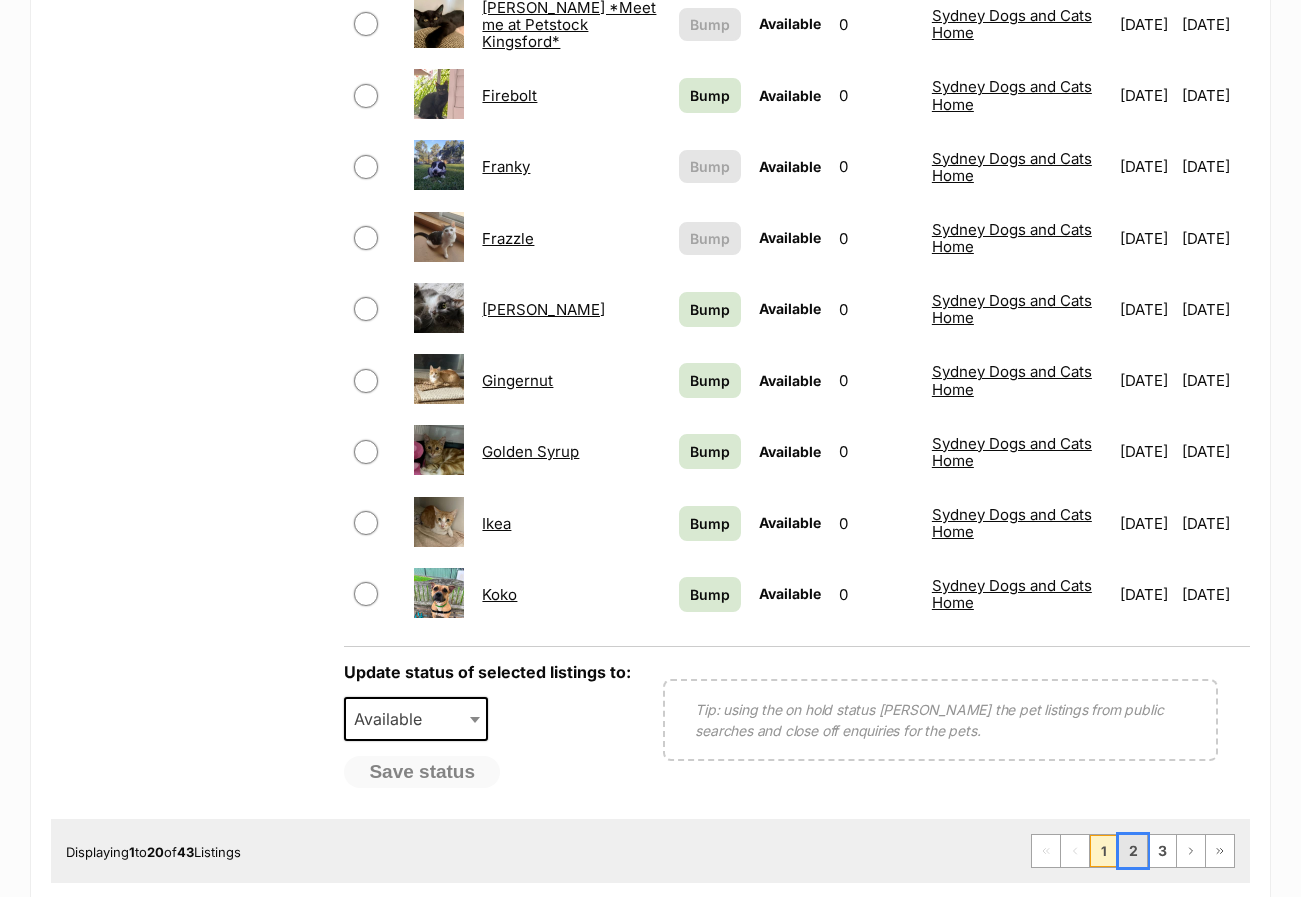 click on "2" at bounding box center [1133, 851] 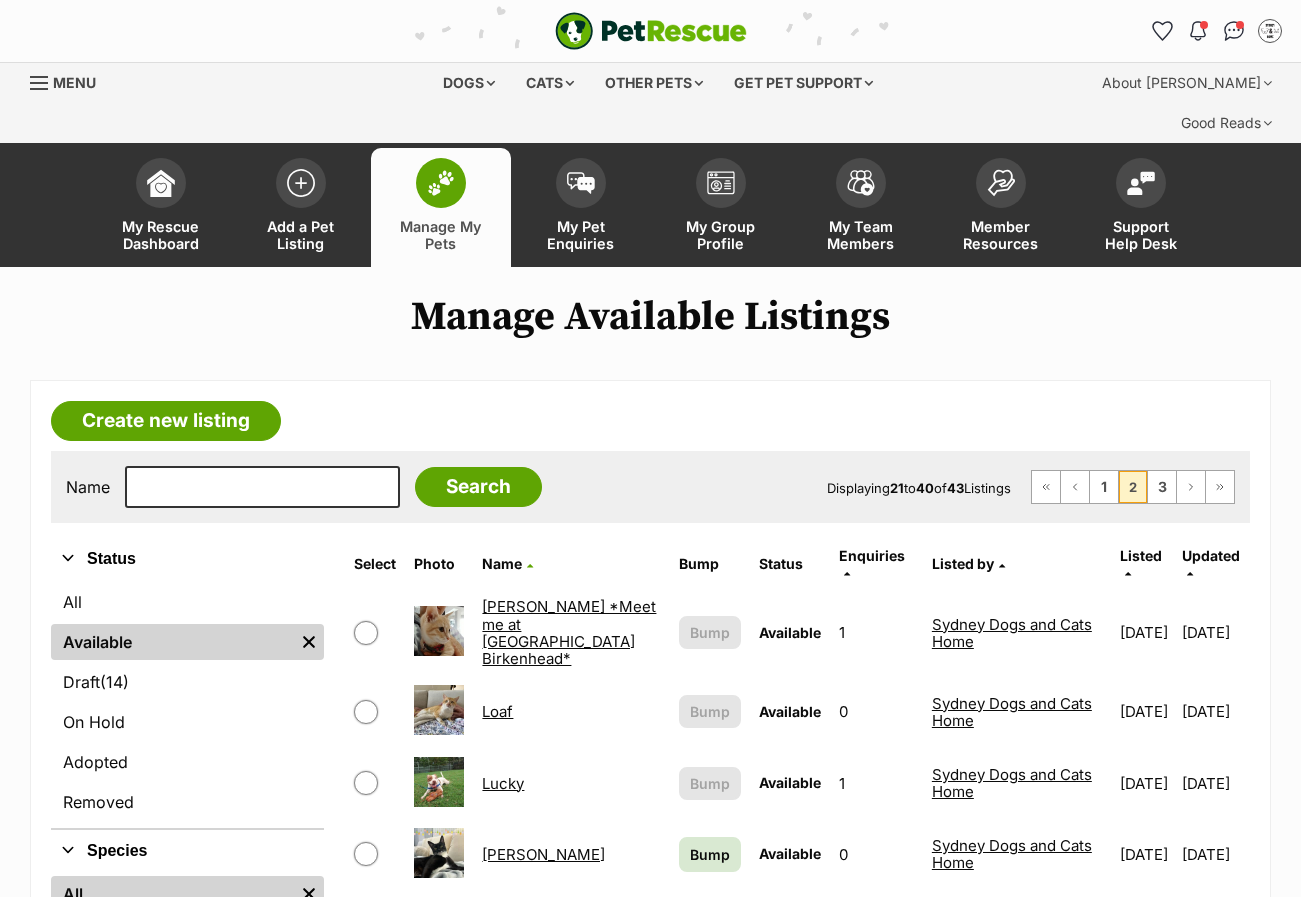 scroll, scrollTop: 0, scrollLeft: 0, axis: both 